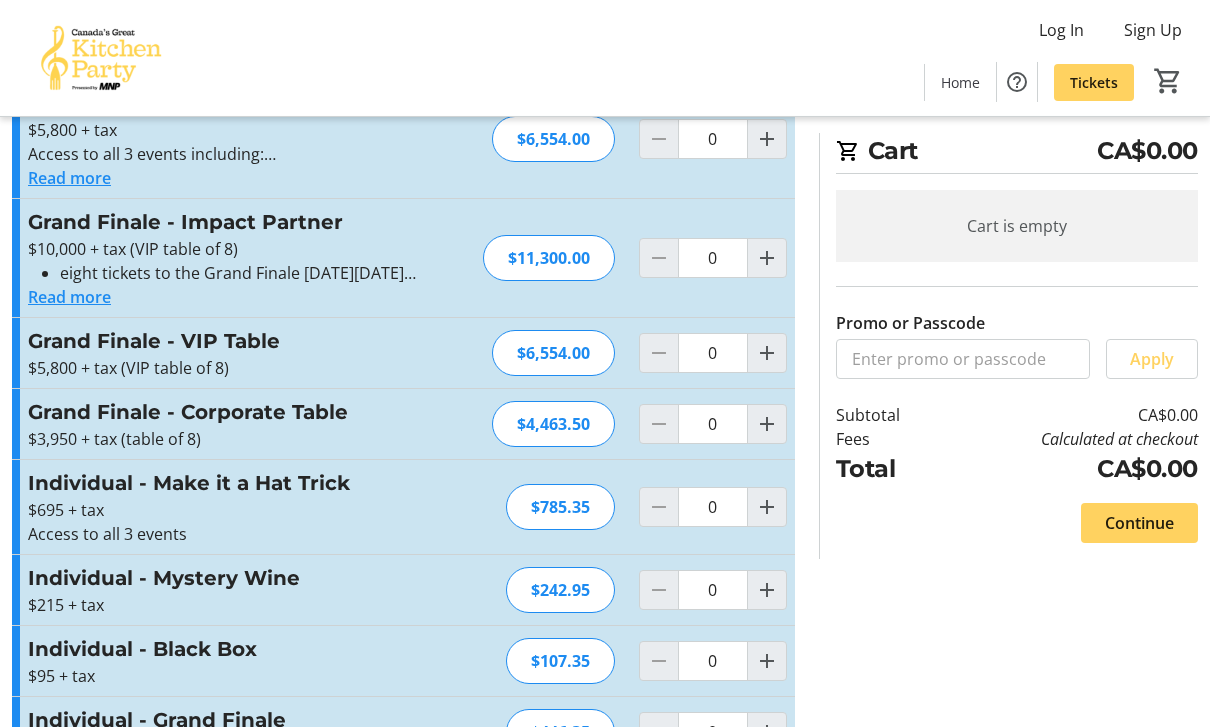 scroll, scrollTop: 678, scrollLeft: 0, axis: vertical 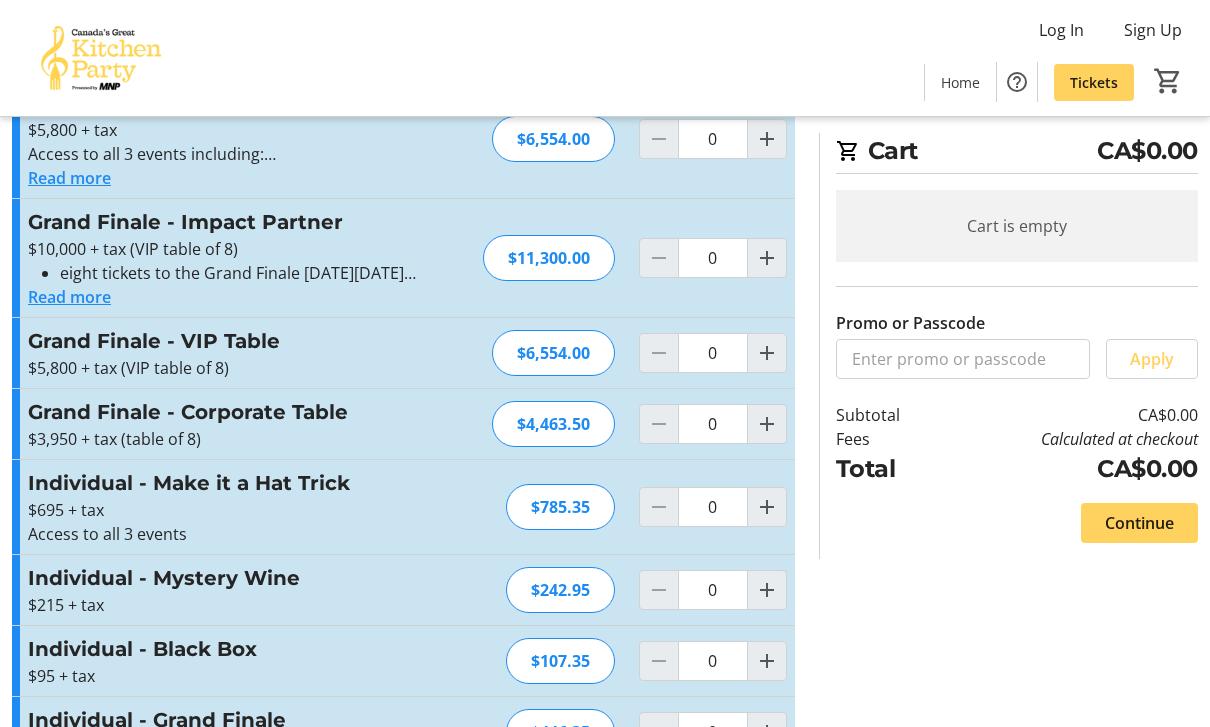 click 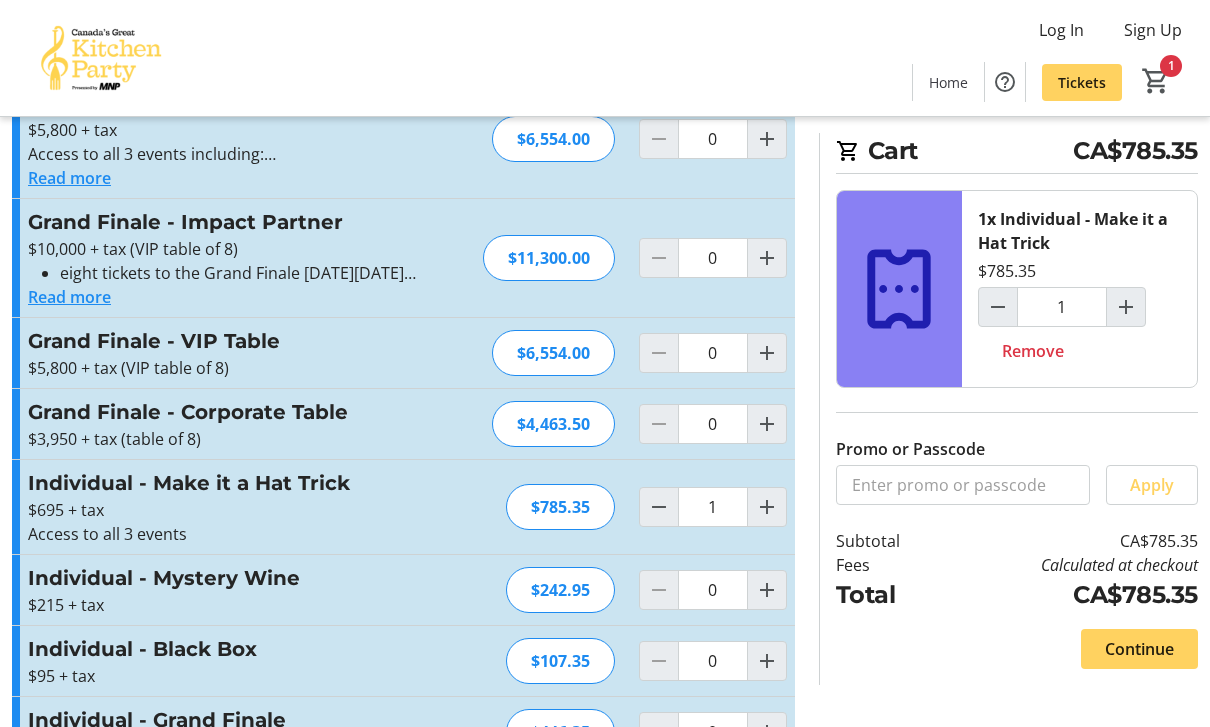 click on "Continue" 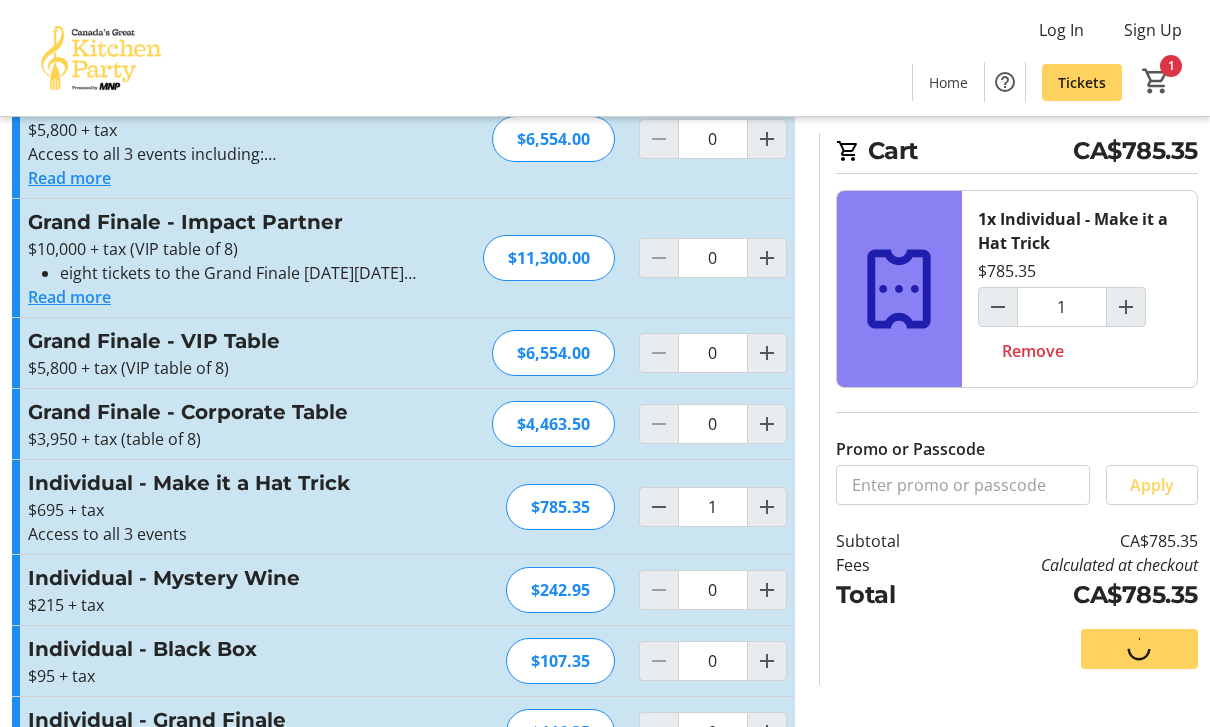 scroll, scrollTop: 0, scrollLeft: 0, axis: both 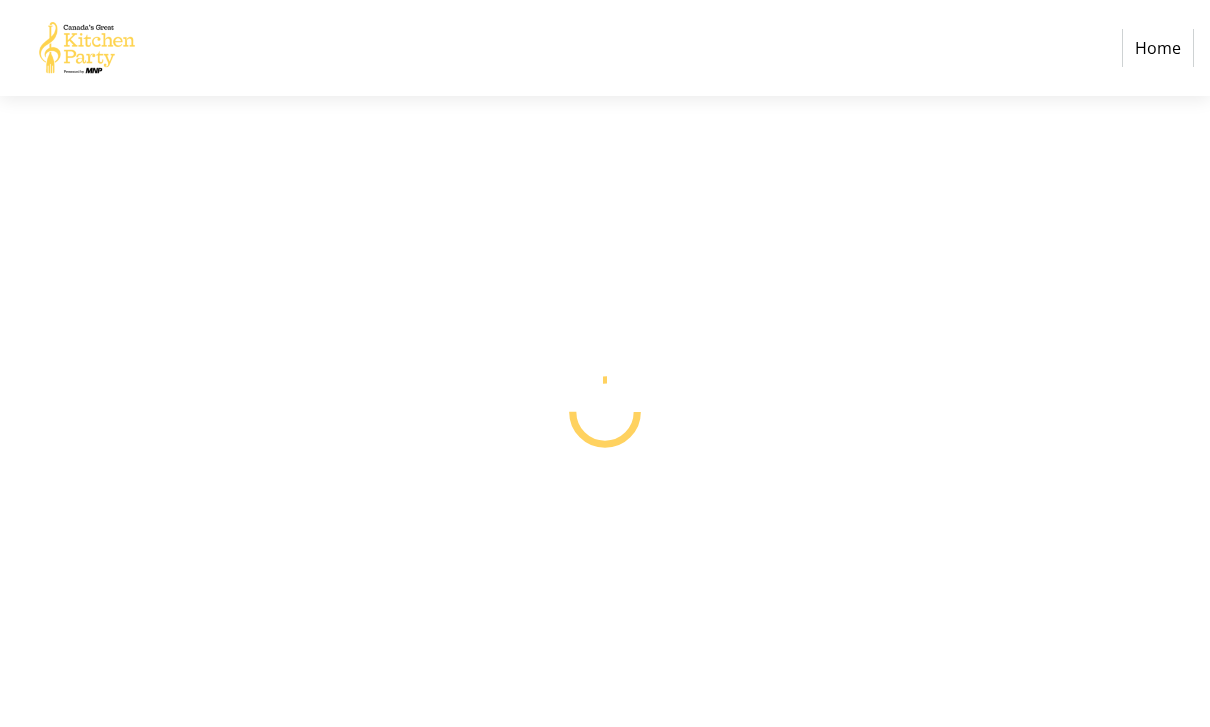select on "CA" 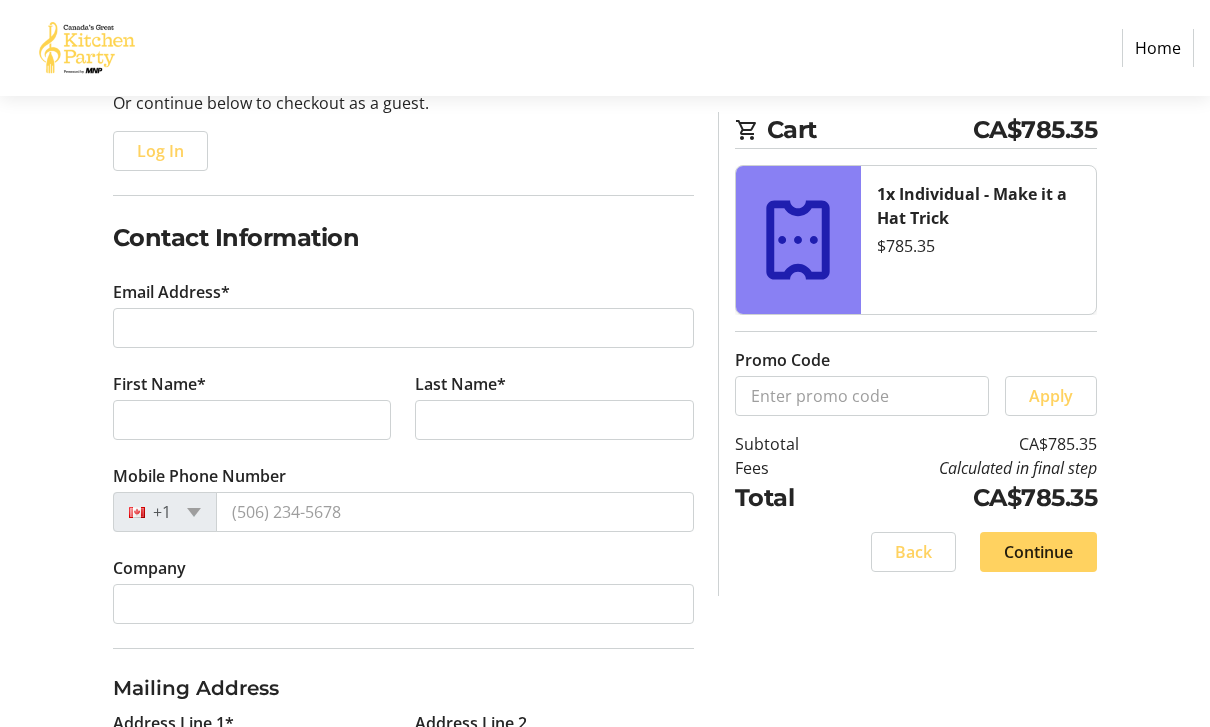scroll, scrollTop: 223, scrollLeft: 0, axis: vertical 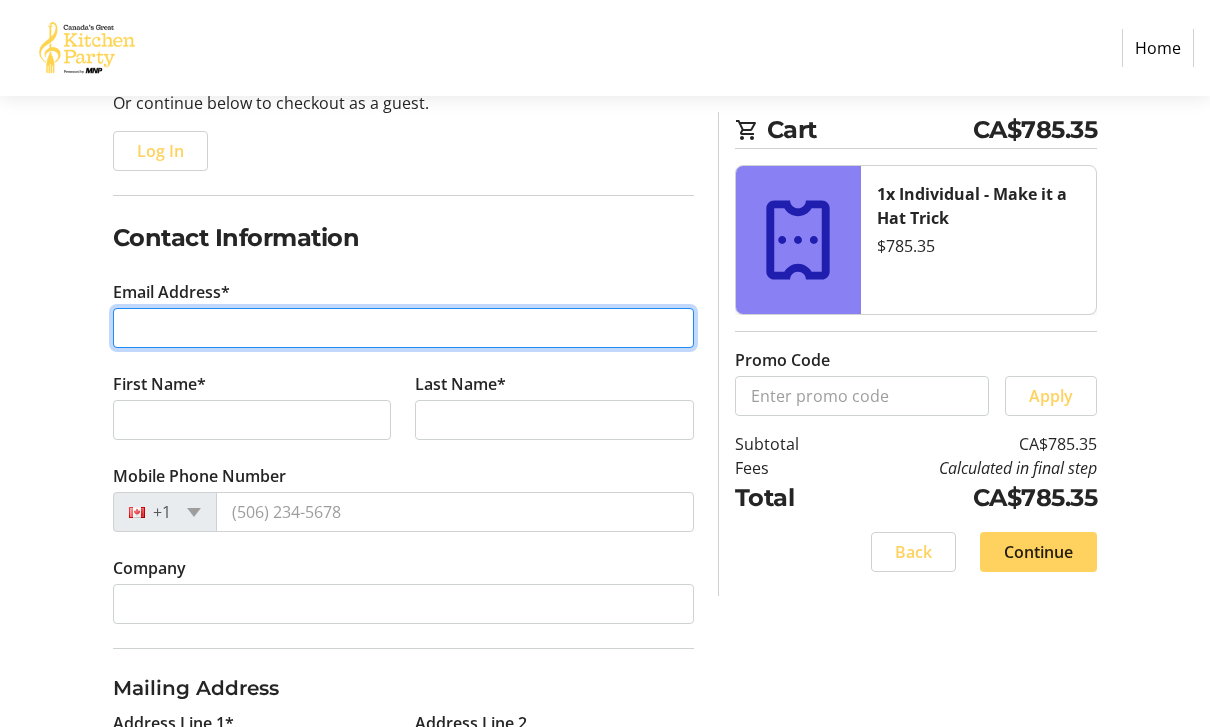click on "Email Address*" at bounding box center (403, 328) 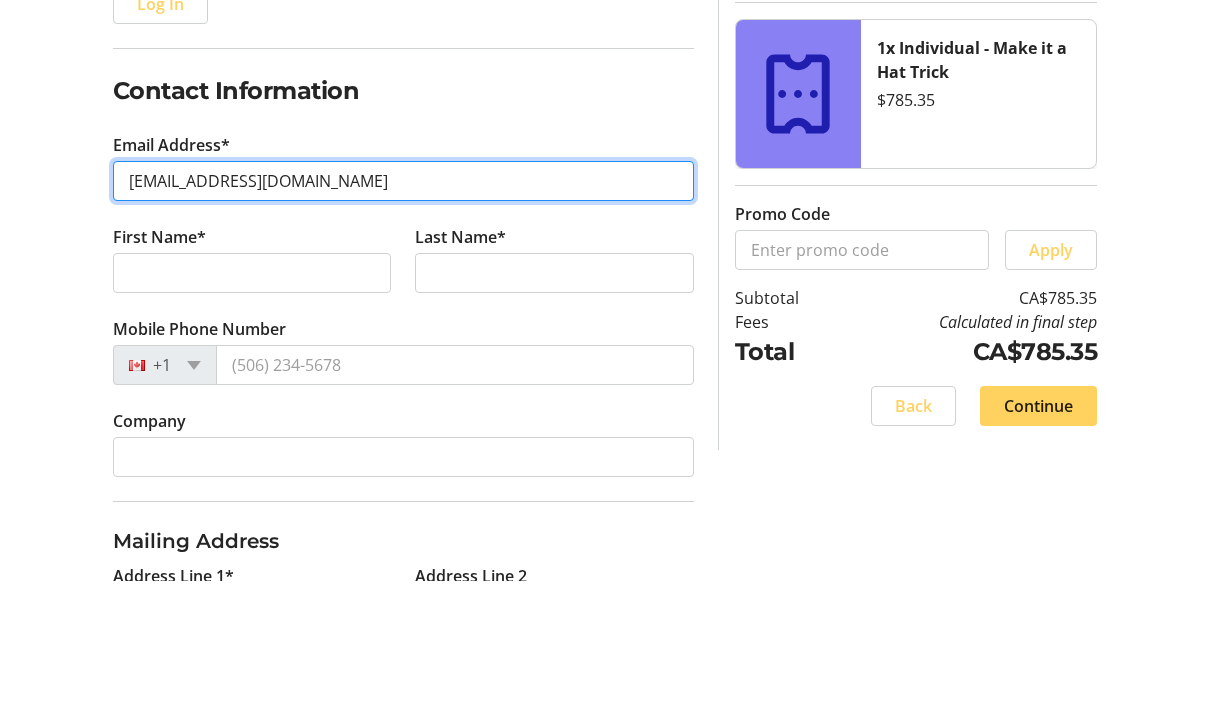 type on "margaux@mts.net" 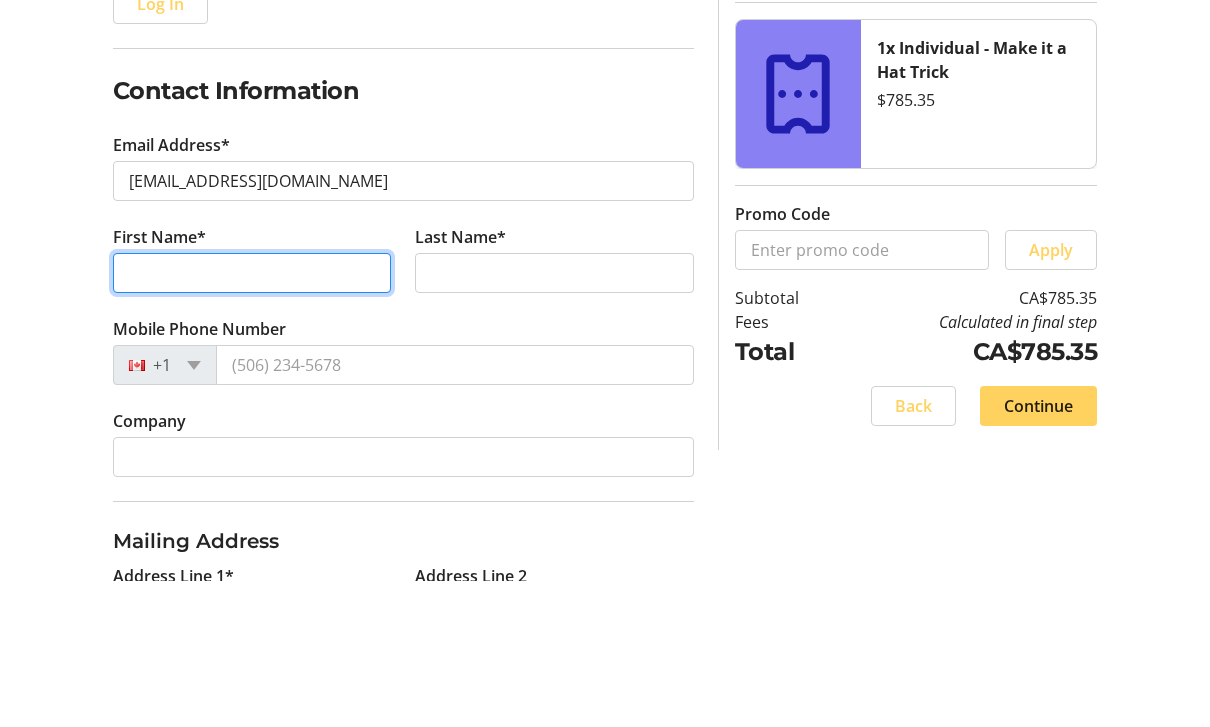 click on "First Name*" at bounding box center (252, 420) 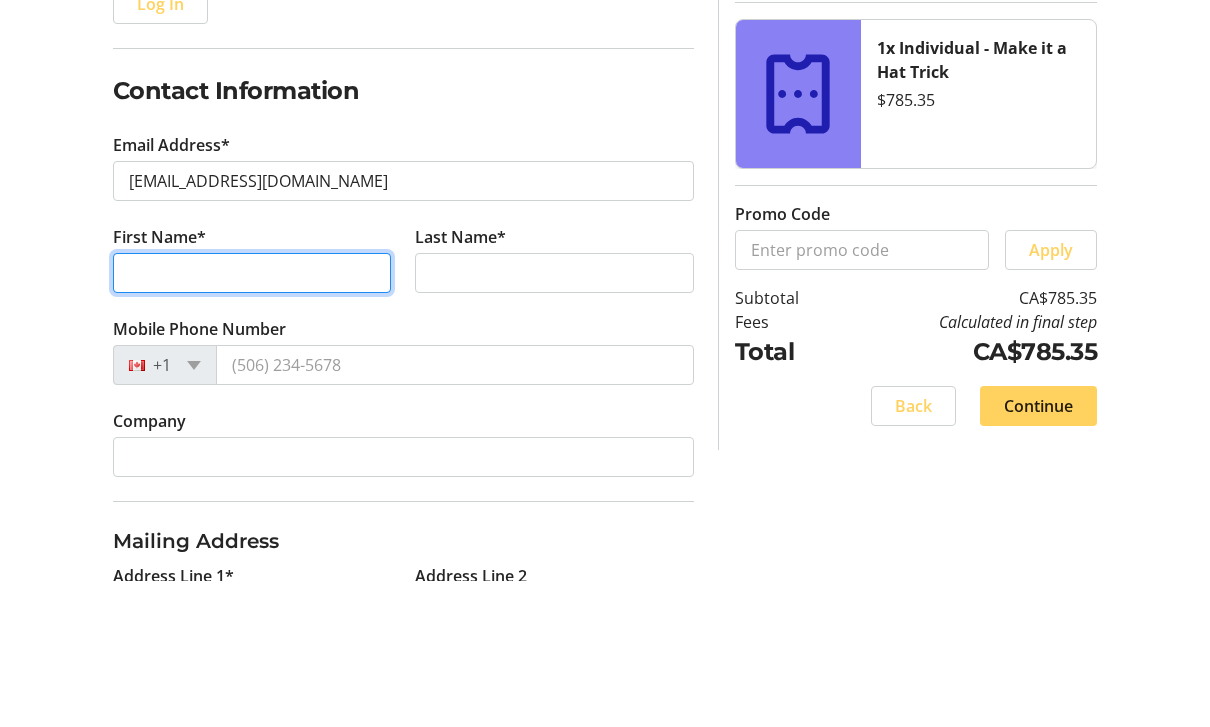 type on "Margaret" 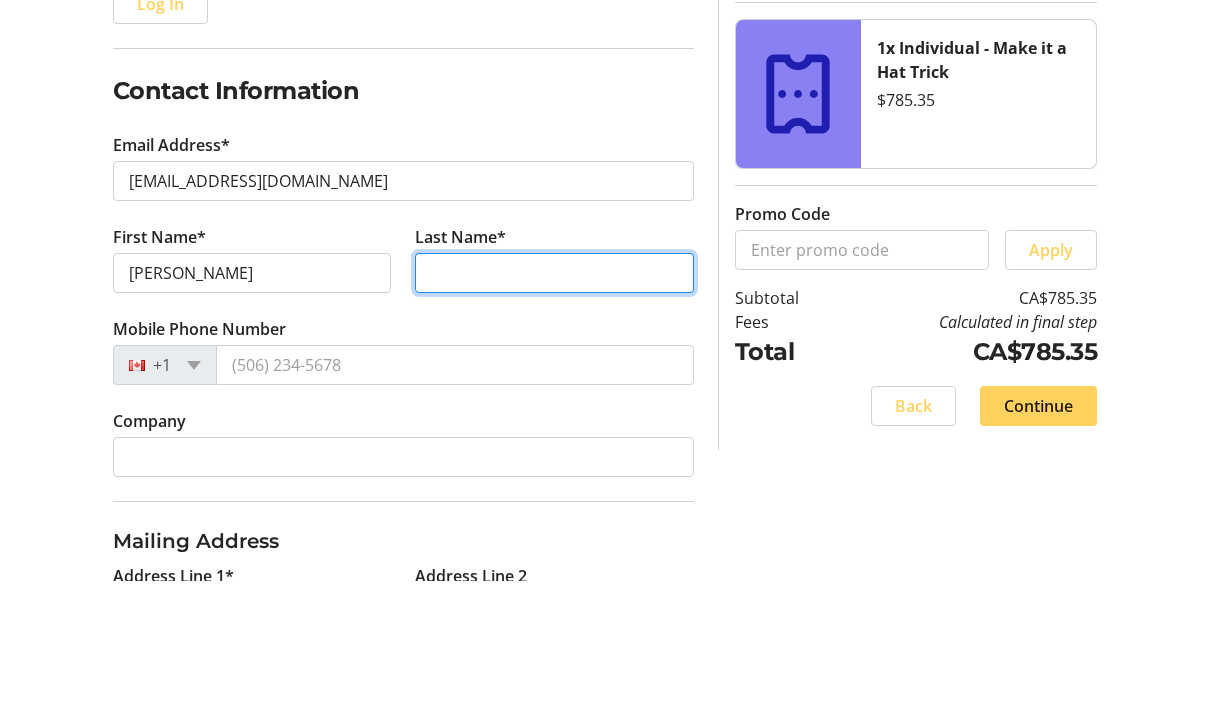 type on "Watt" 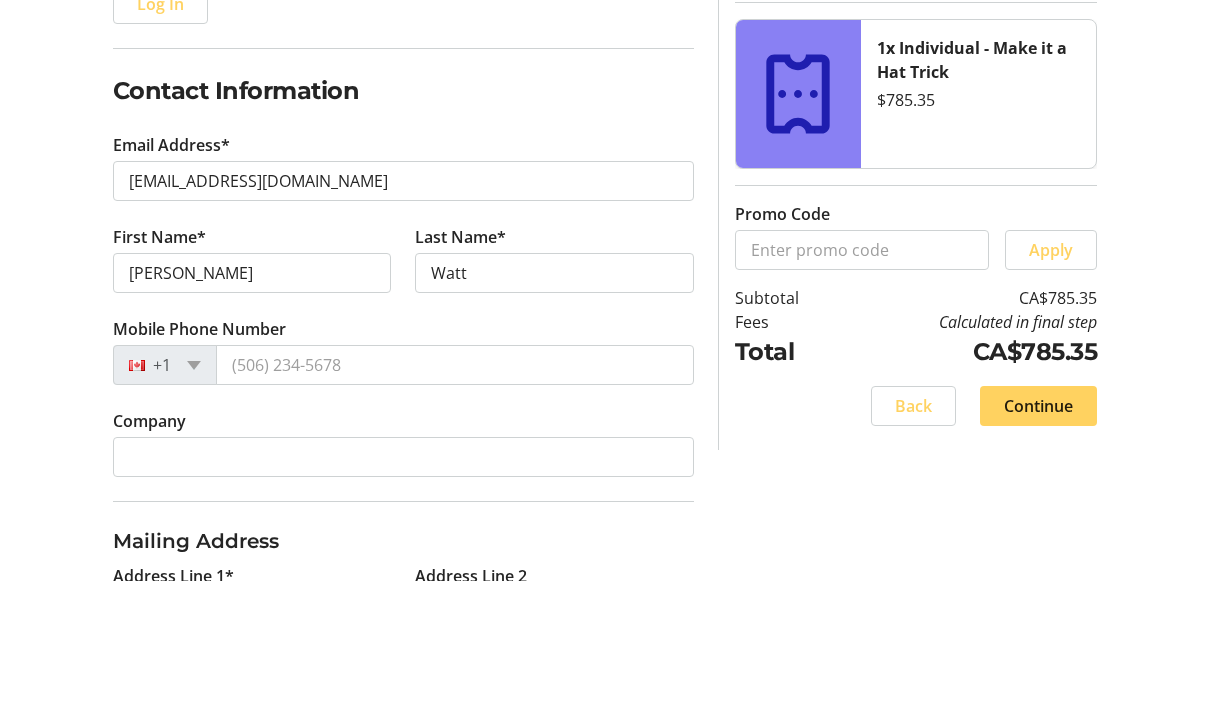 scroll, scrollTop: 370, scrollLeft: 0, axis: vertical 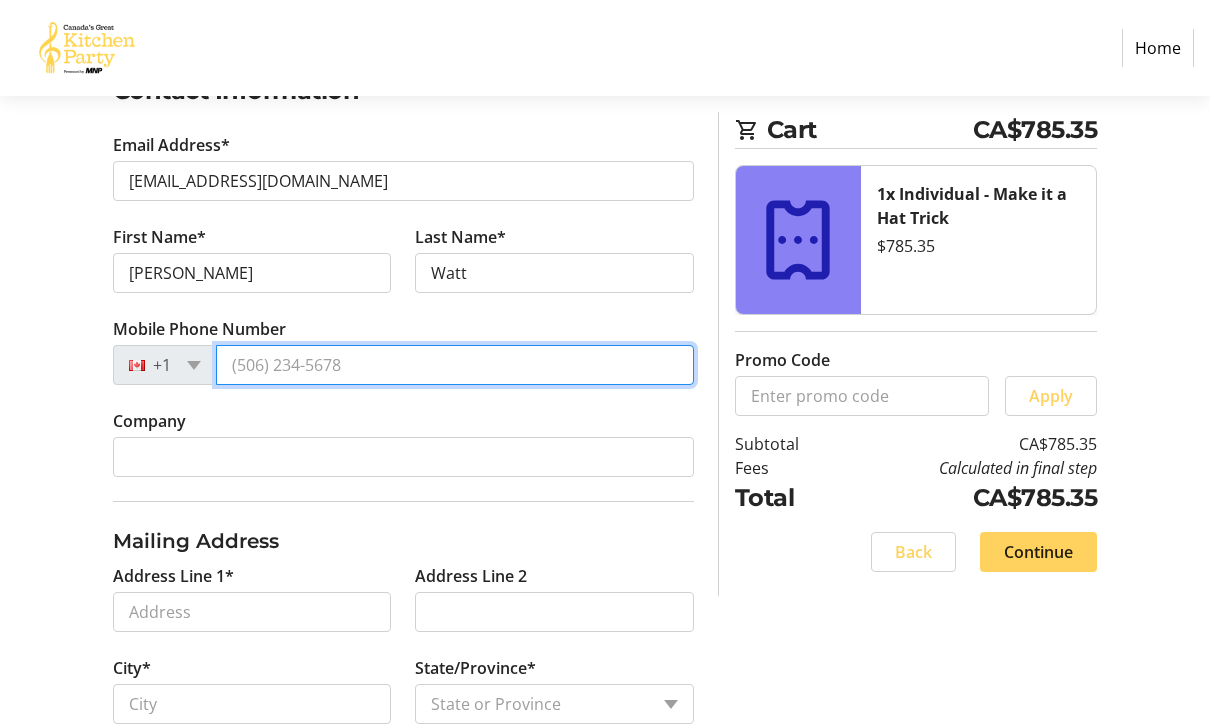 click on "Mobile Phone Number" at bounding box center (455, 365) 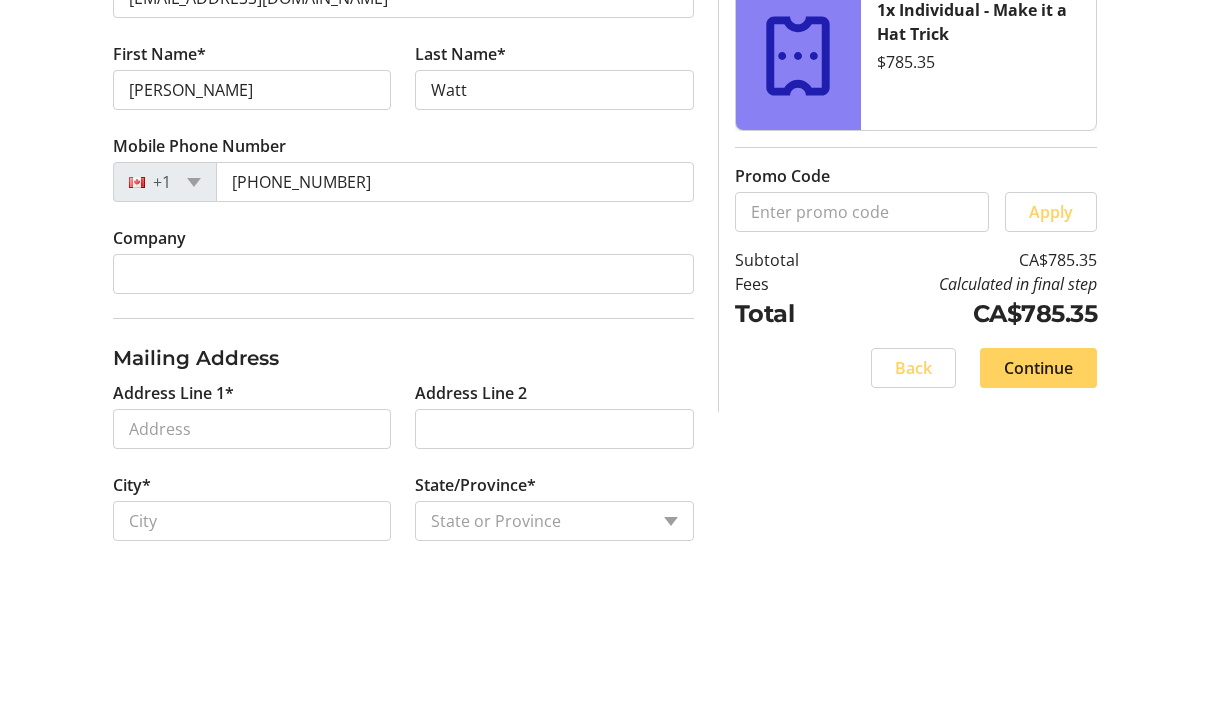 scroll, scrollTop: 554, scrollLeft: 0, axis: vertical 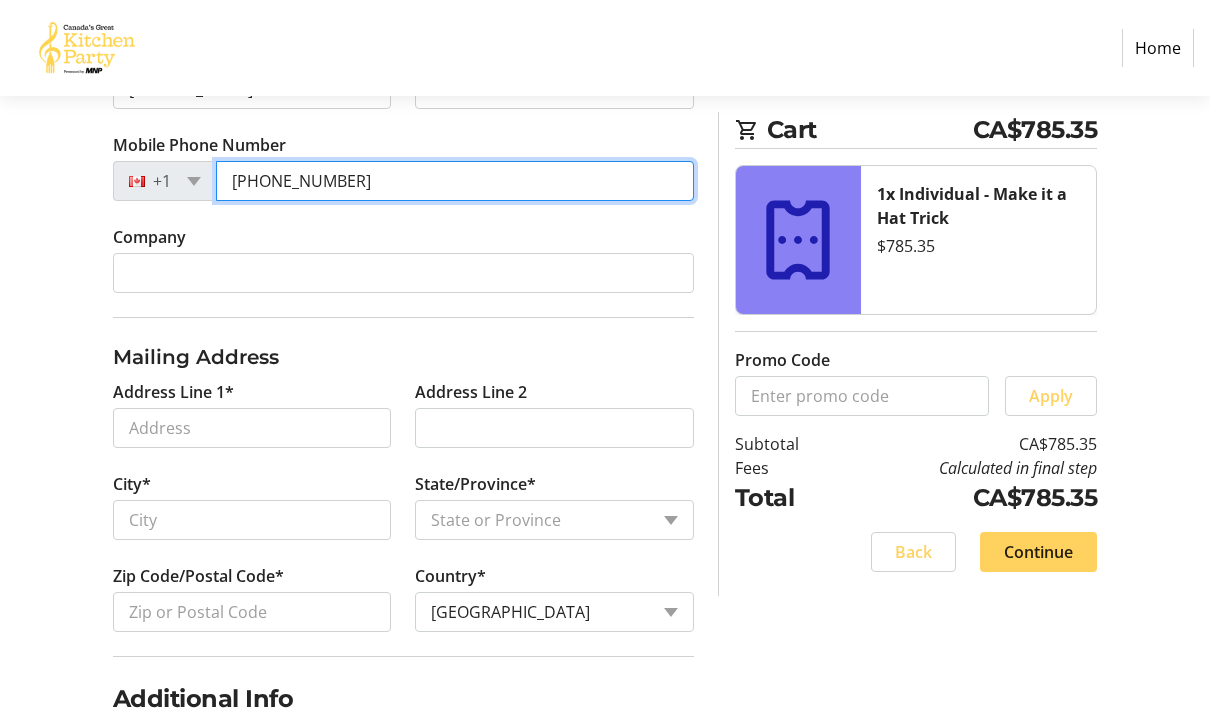 type on "(204) 803-8340" 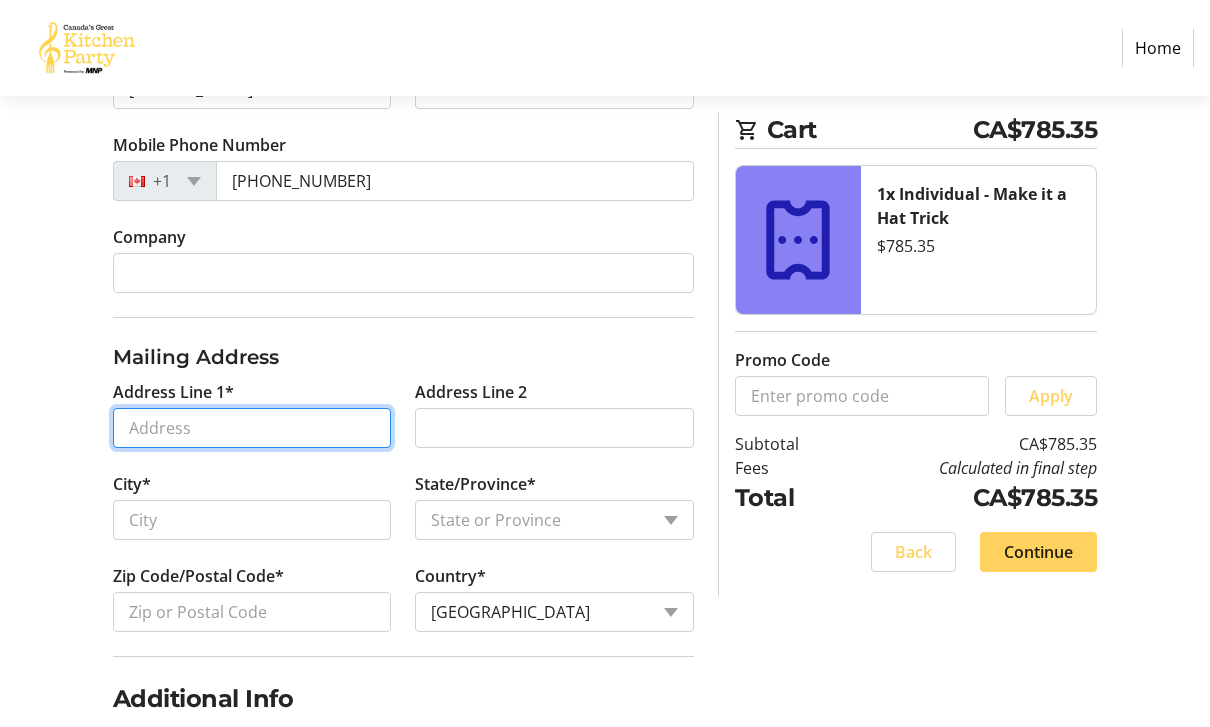 click on "Address Line 1*" at bounding box center [252, 428] 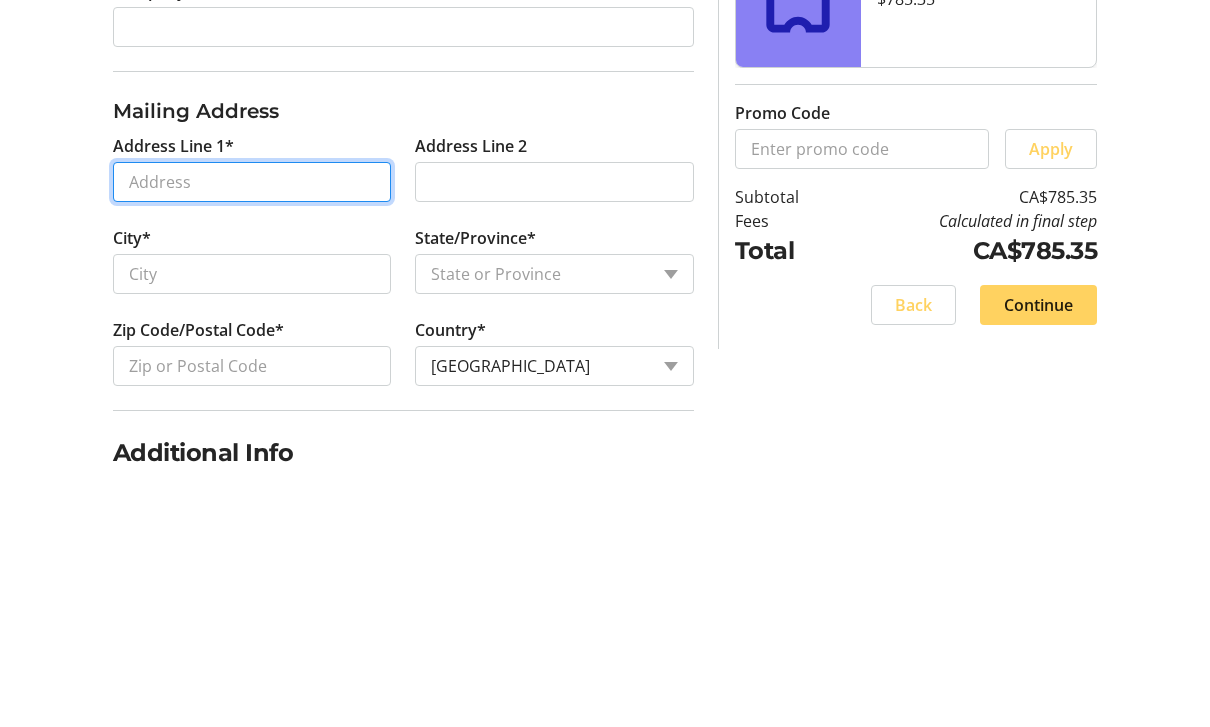 type on "8 The Bridle Path" 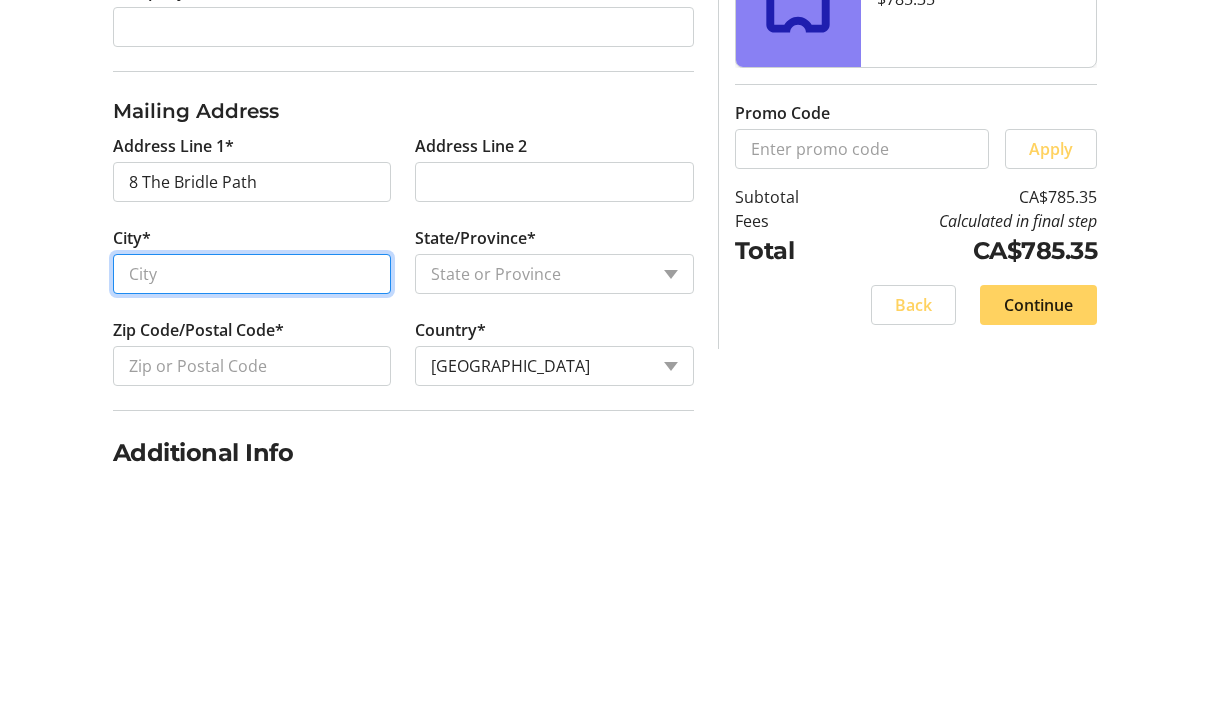 type on "Winnipeg" 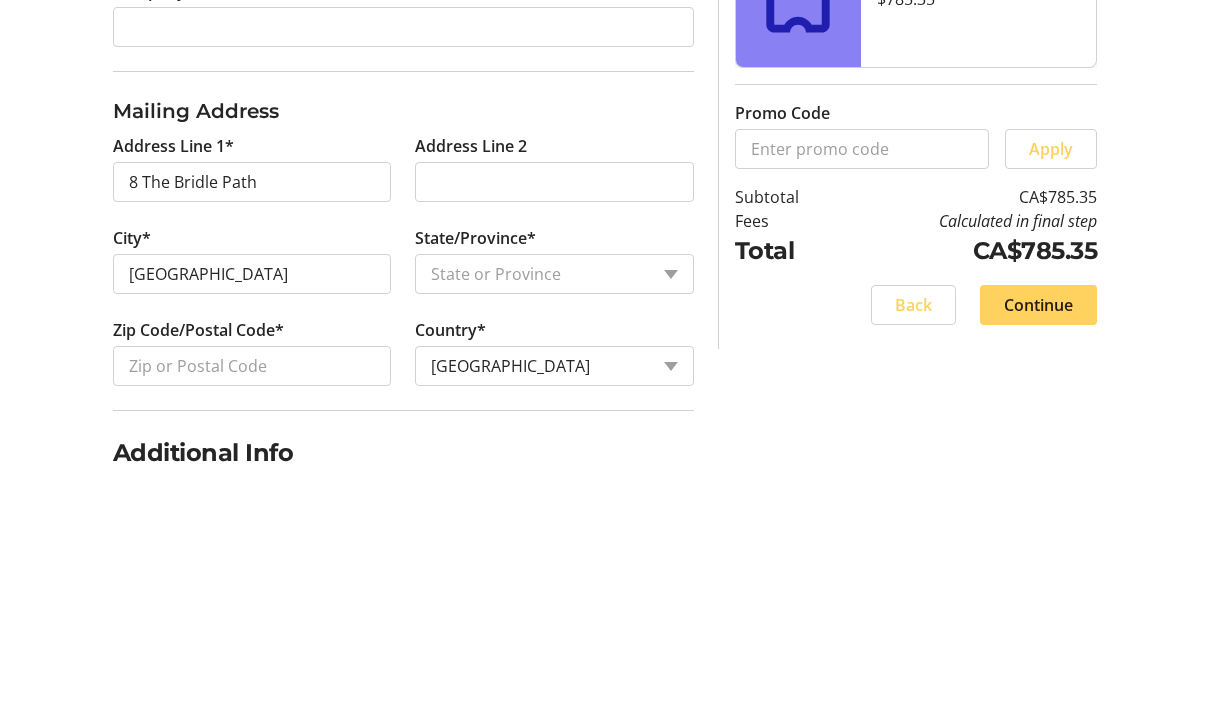 select on "MB" 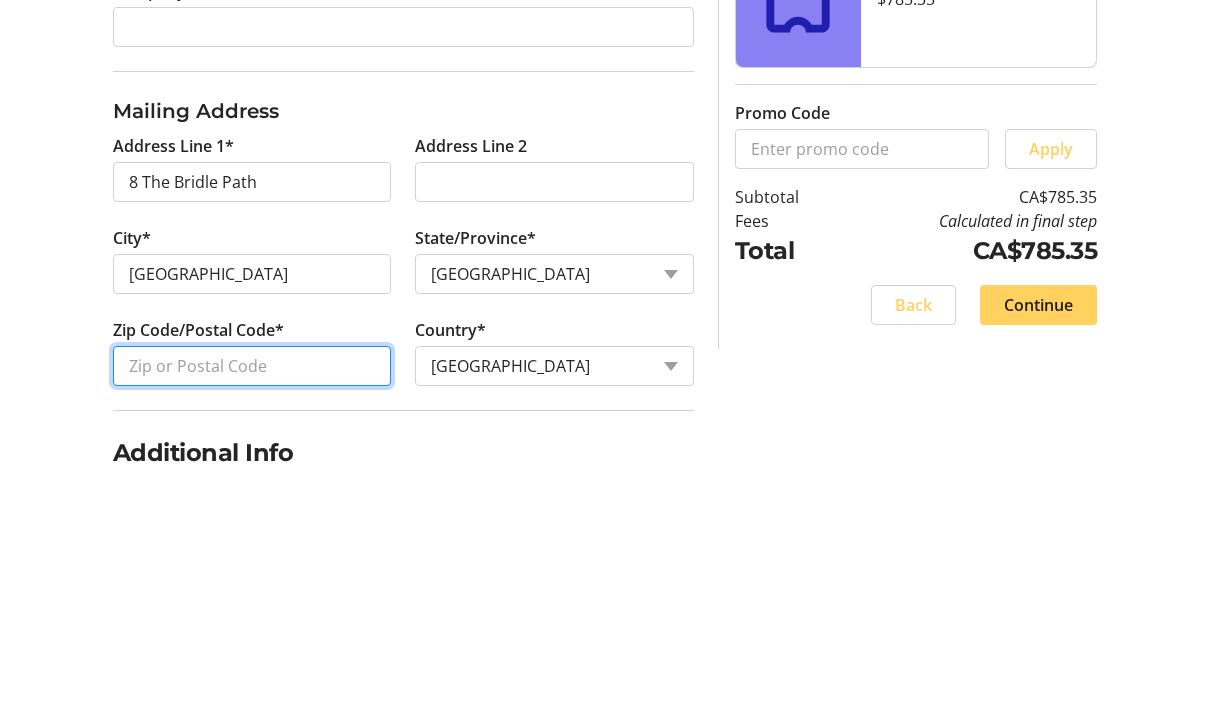 type on "R3R 3B5" 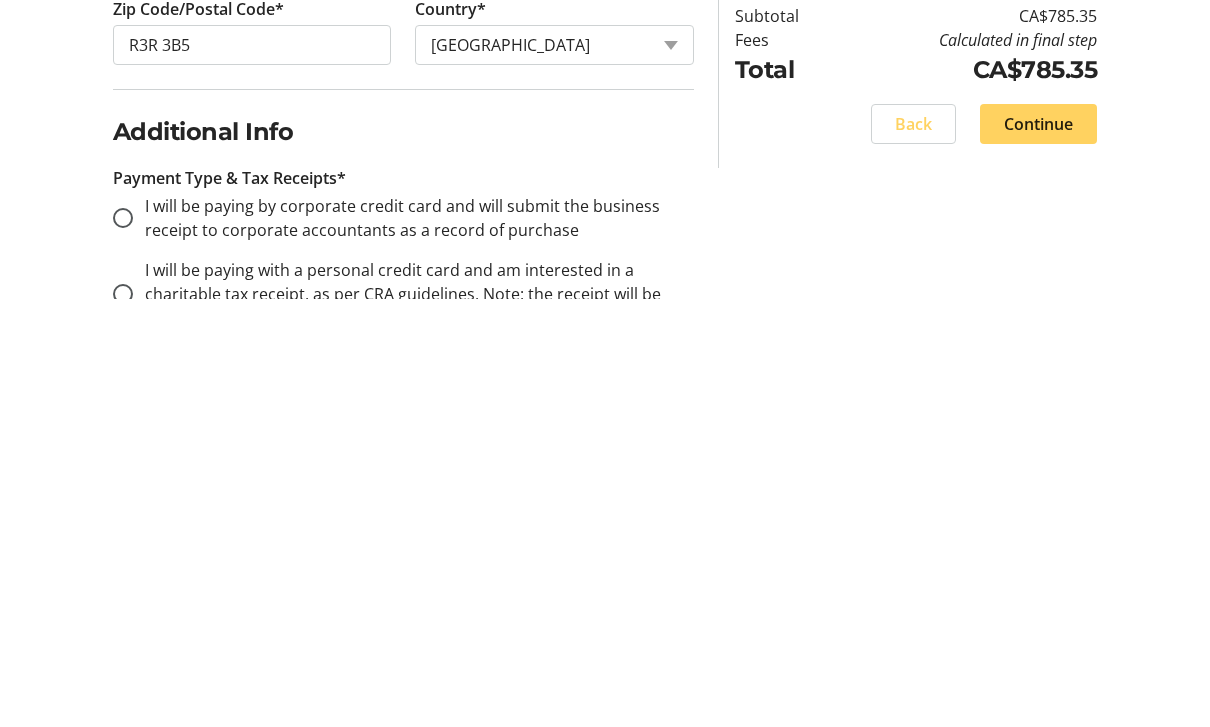 scroll, scrollTop: 735, scrollLeft: 0, axis: vertical 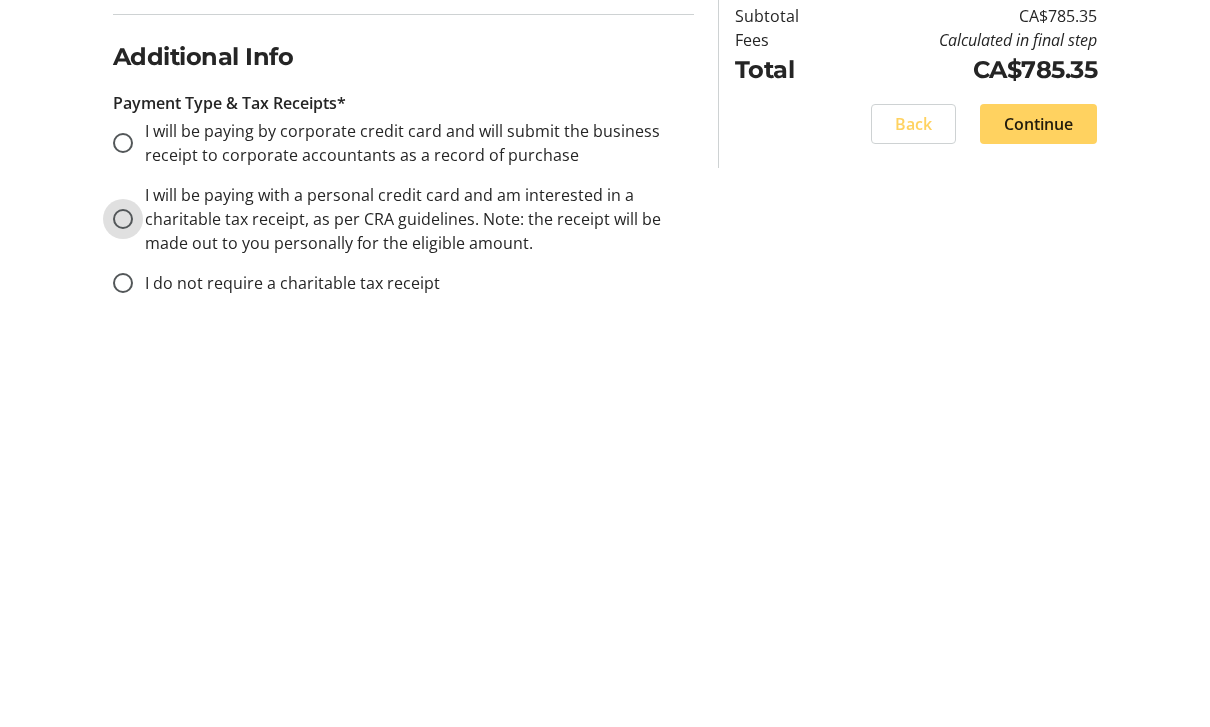 click on "I will be paying with a personal credit card and am interested in a charitable tax receipt, as per CRA guidelines. Note: the receipt will be made out to you personally for the eligible amount." at bounding box center (123, 647) 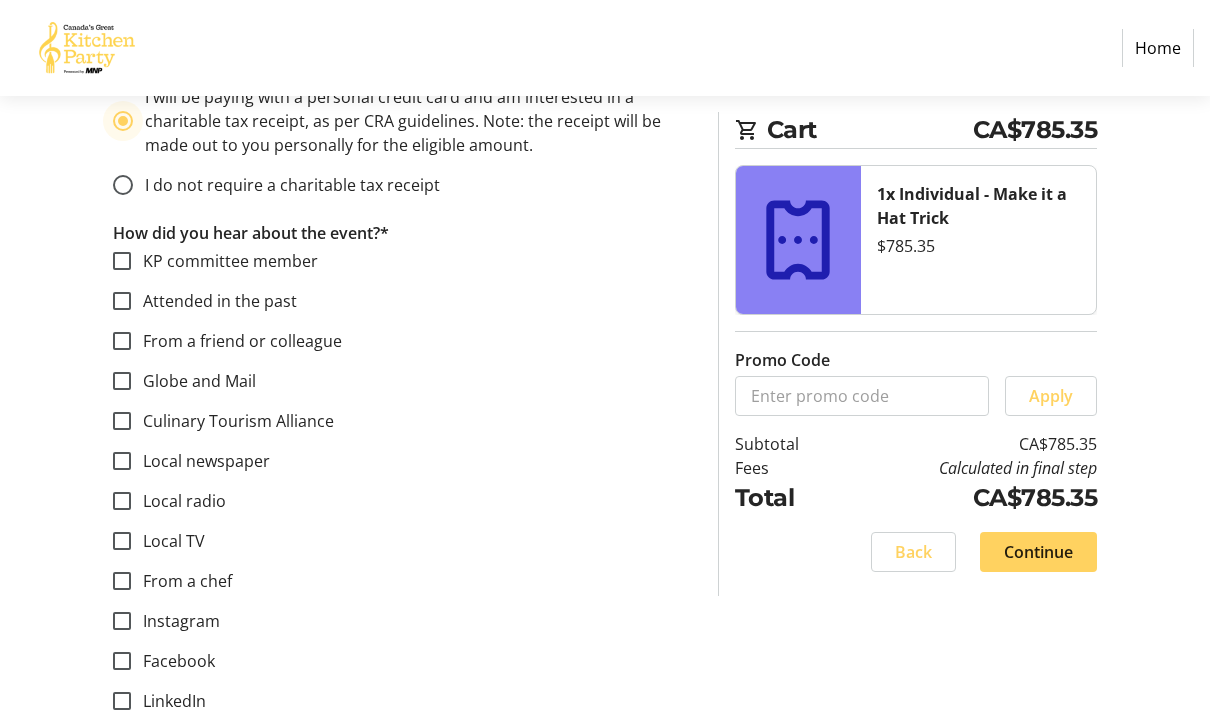 scroll, scrollTop: 1294, scrollLeft: 0, axis: vertical 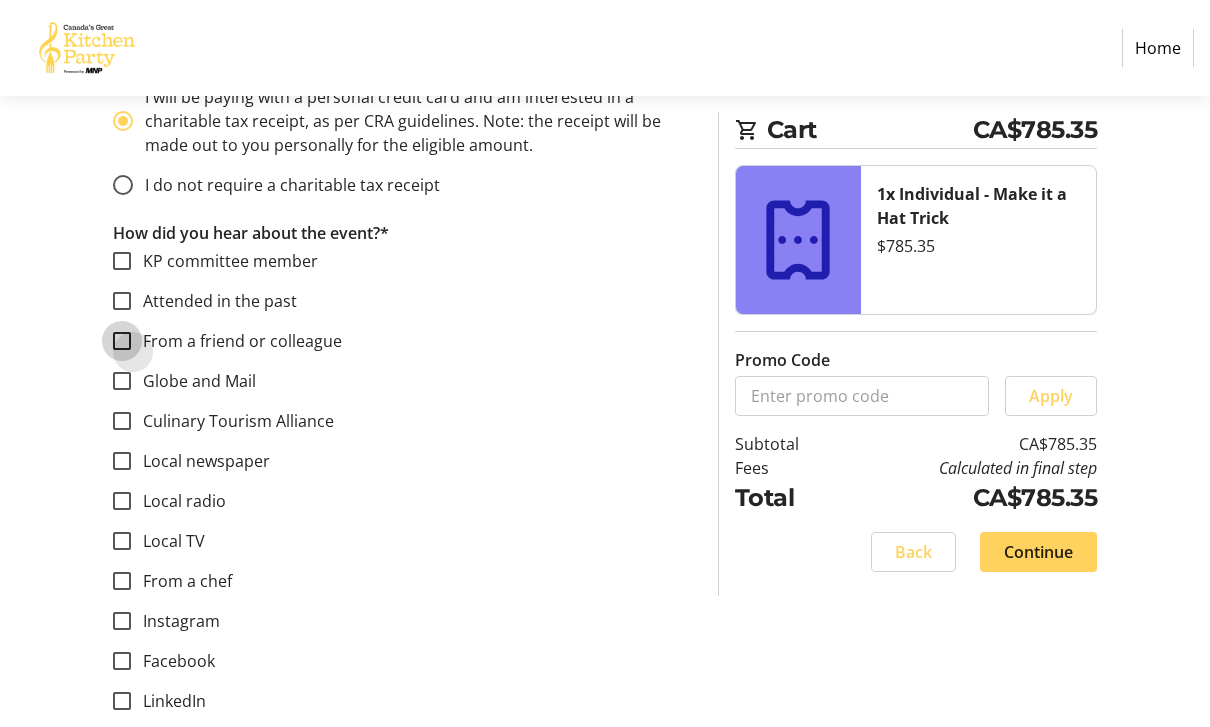 click on "From a friend or colleague" at bounding box center [122, 341] 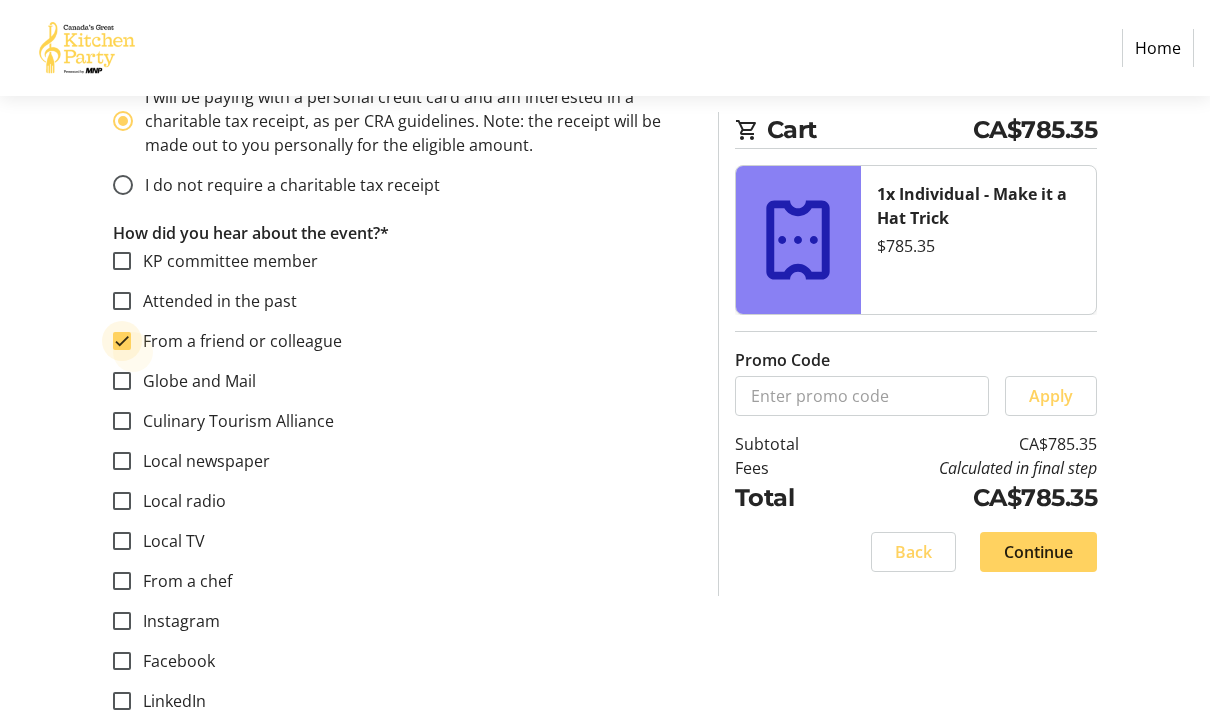 checkbox on "true" 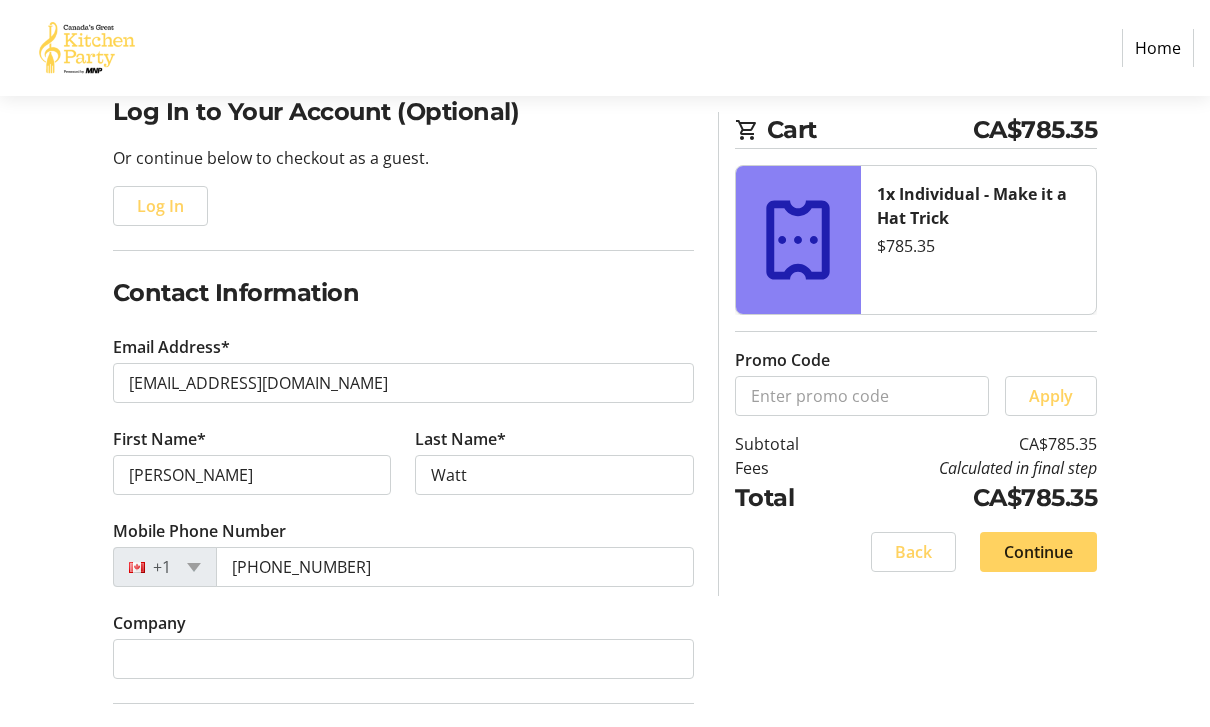 scroll, scrollTop: 250, scrollLeft: 0, axis: vertical 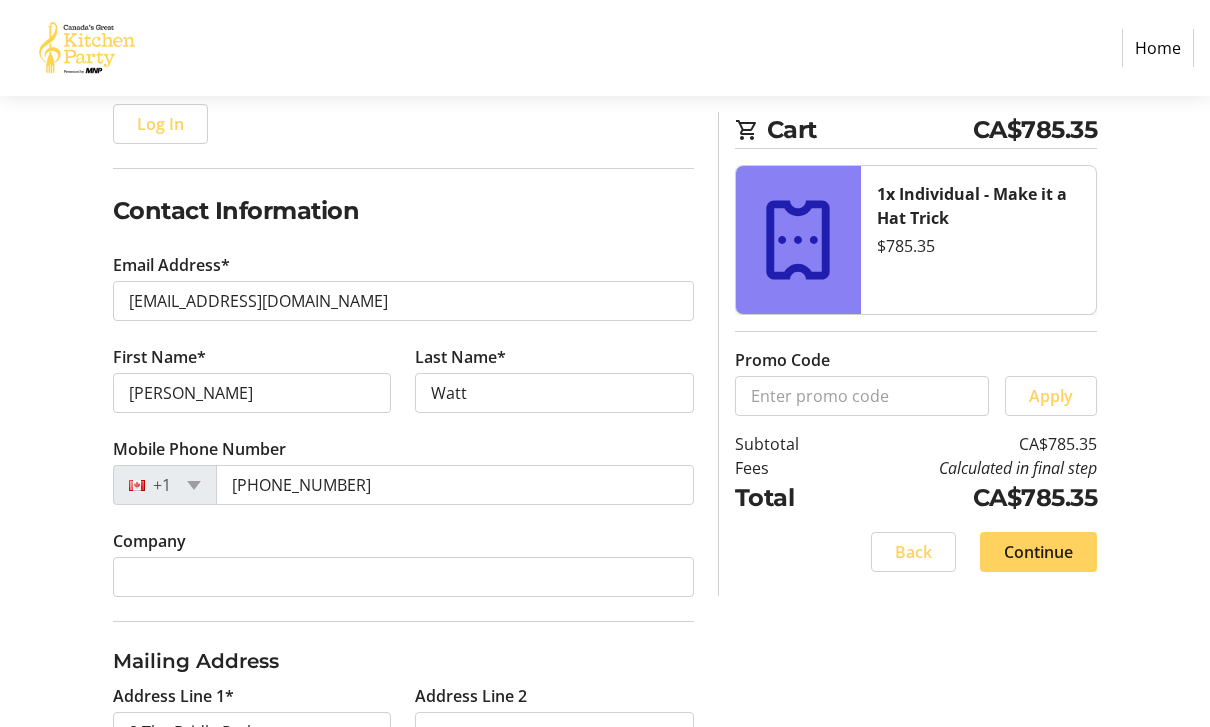 click on "Continue" 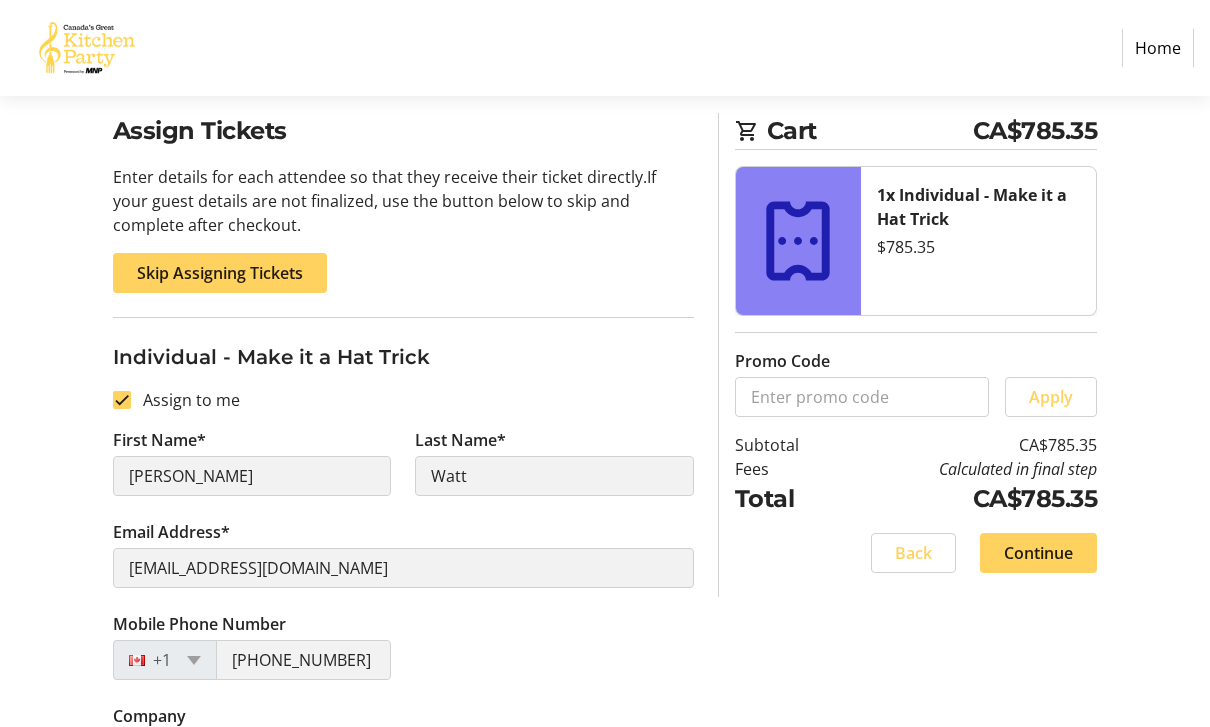 scroll, scrollTop: 154, scrollLeft: 0, axis: vertical 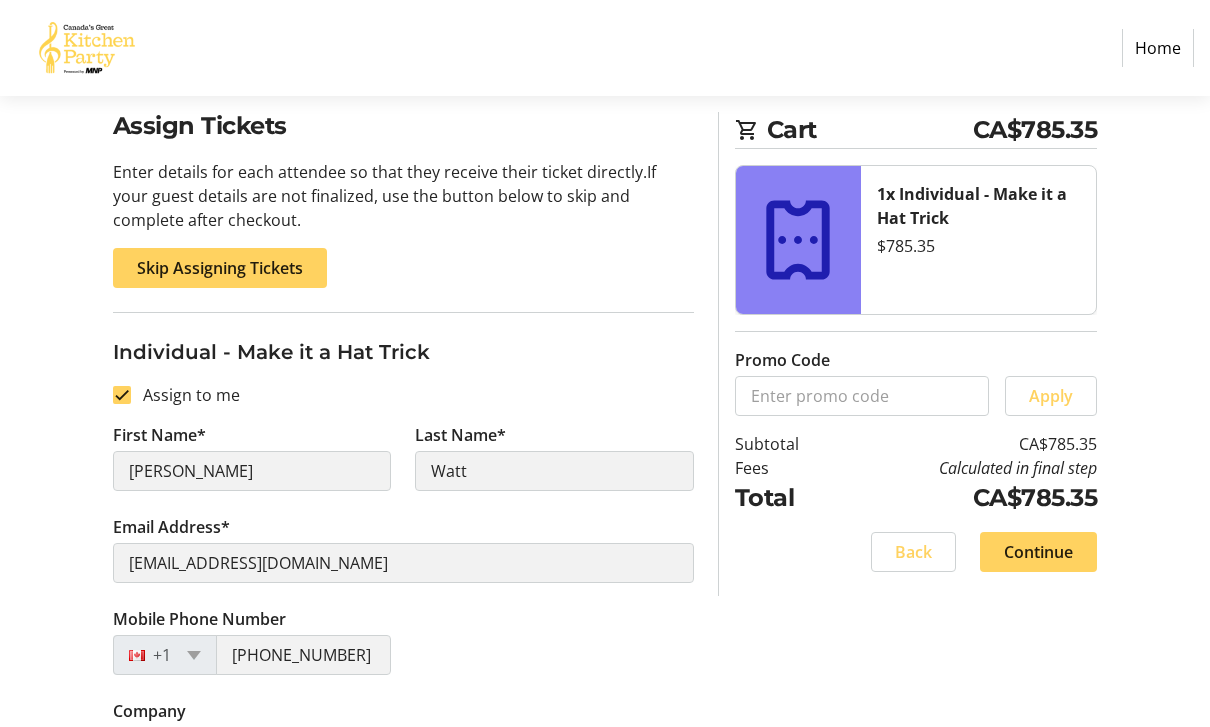 click on "Continue" 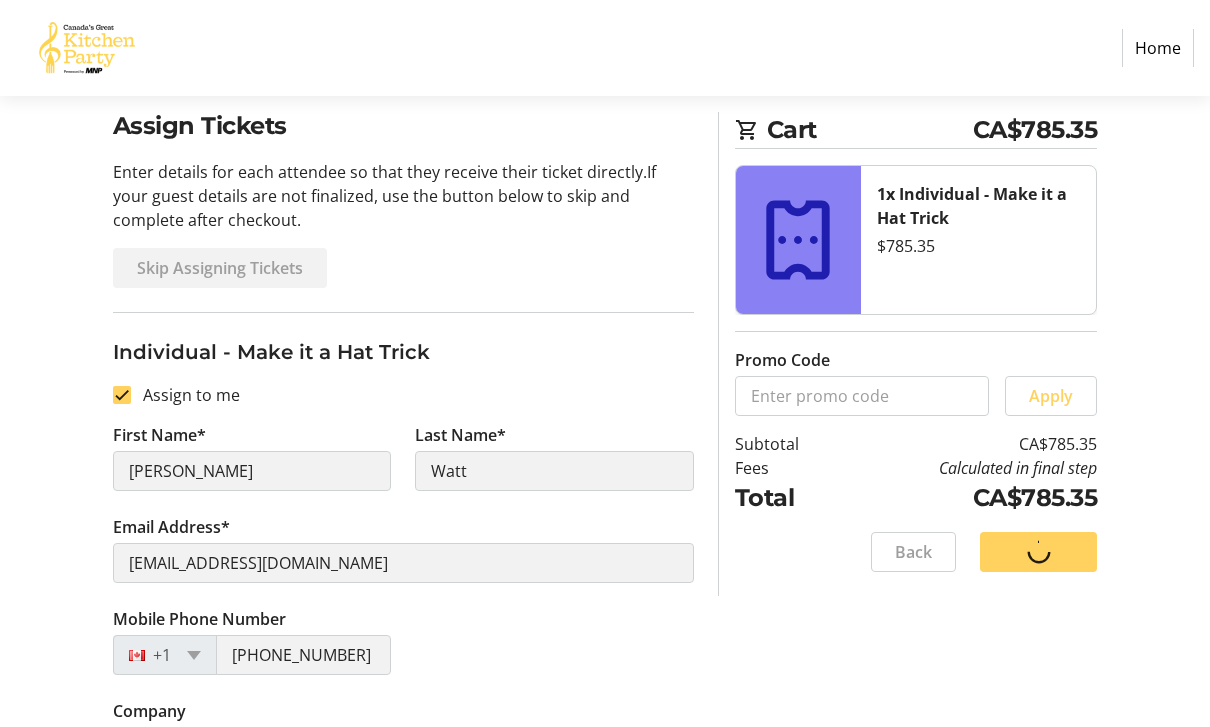 scroll, scrollTop: 0, scrollLeft: 0, axis: both 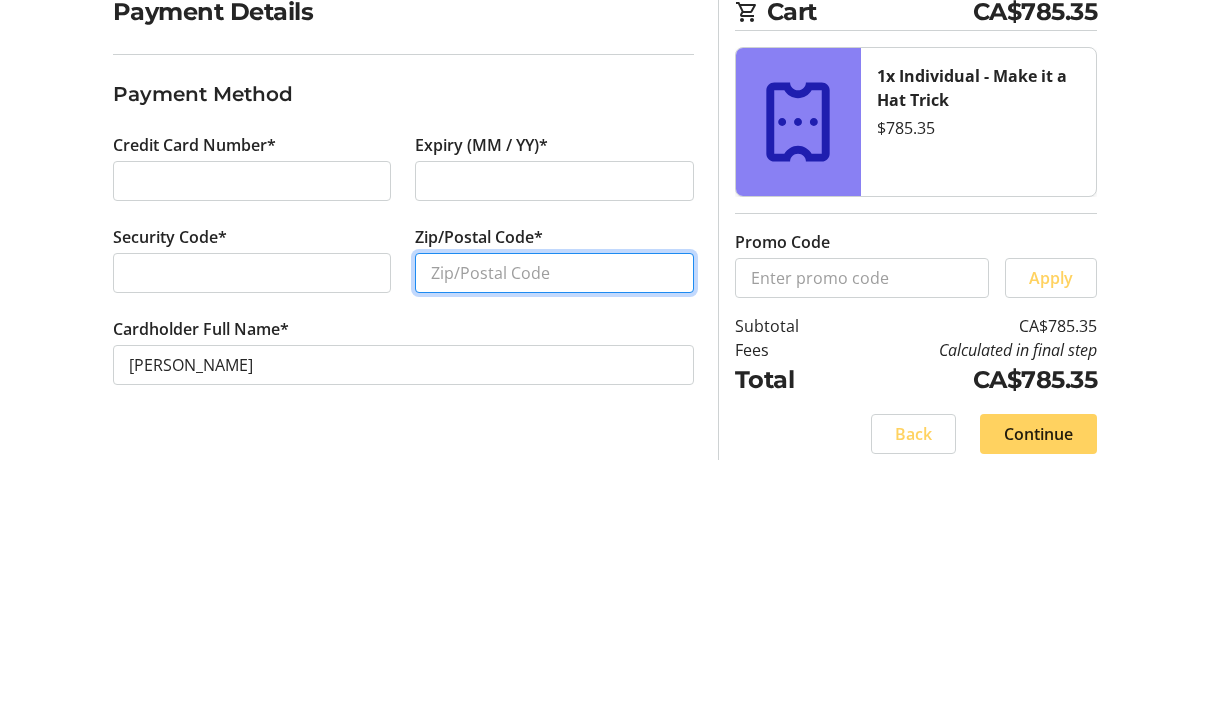 click on "Zip/Postal Code*" at bounding box center [554, 541] 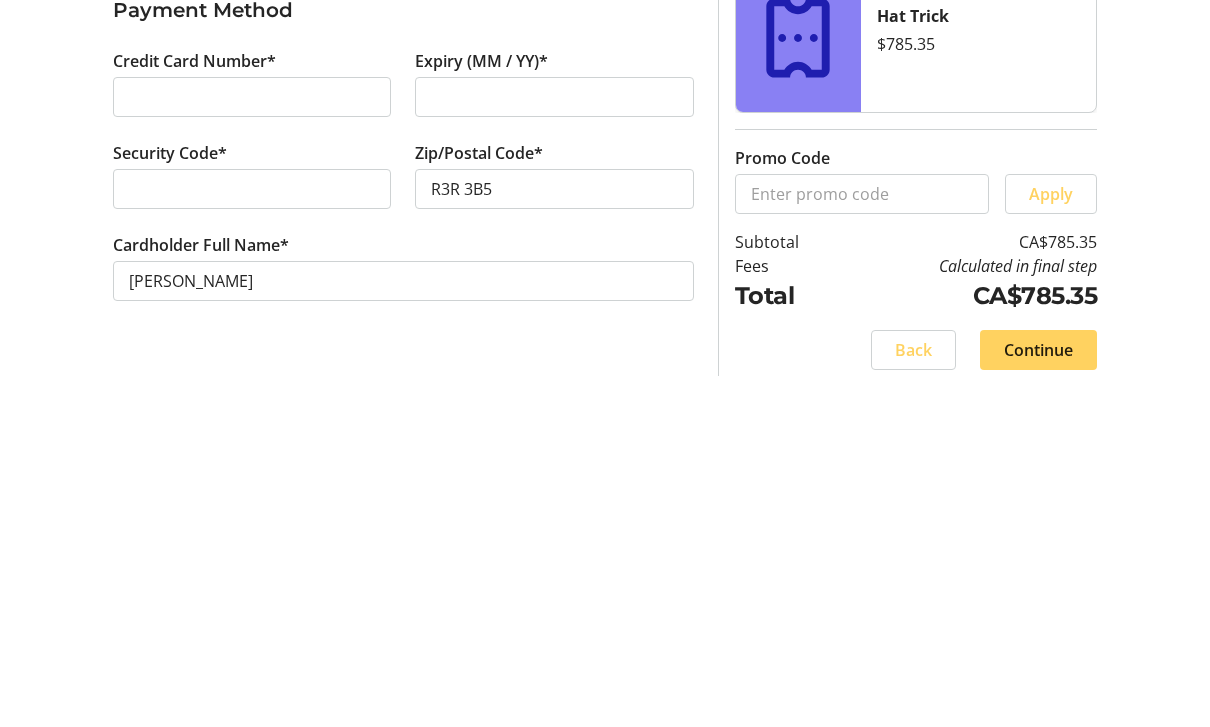 click on "Payment Details Payment Method Credit Card Number* Expiry (MM / YY)* Security Code* Zip/Postal Code* R3R 3B5 Cardholder Full Name* Margaret Watt" 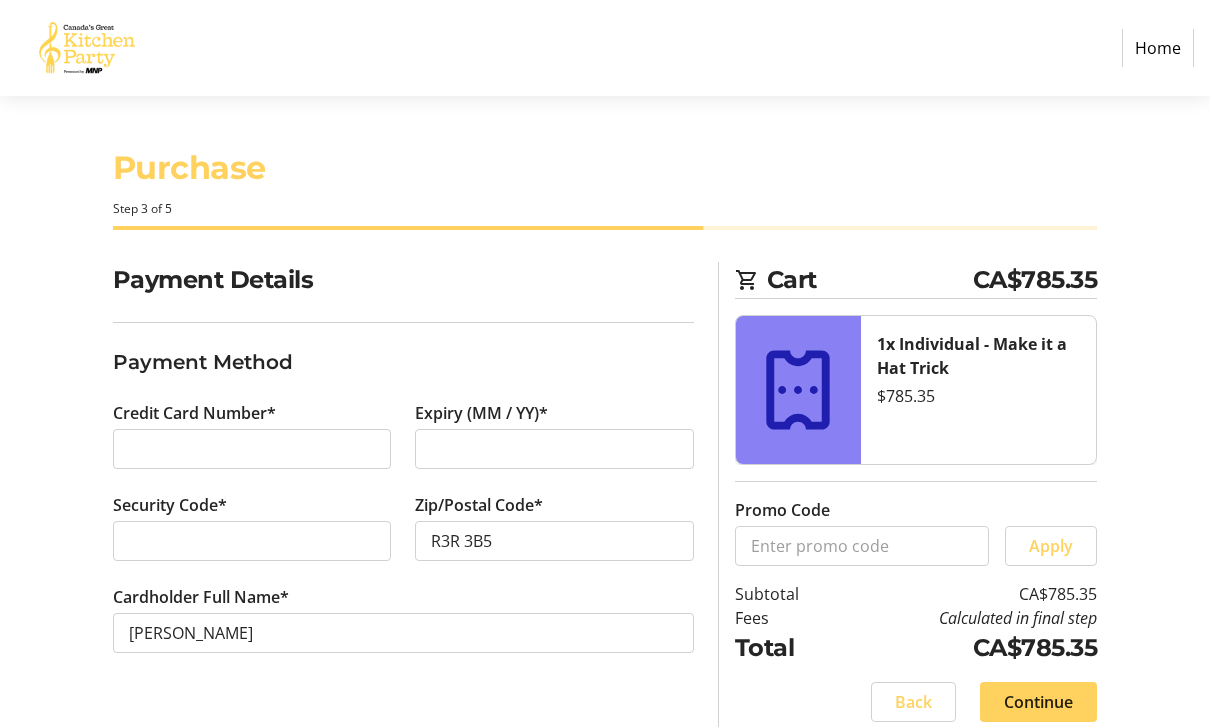 click on "Continue" 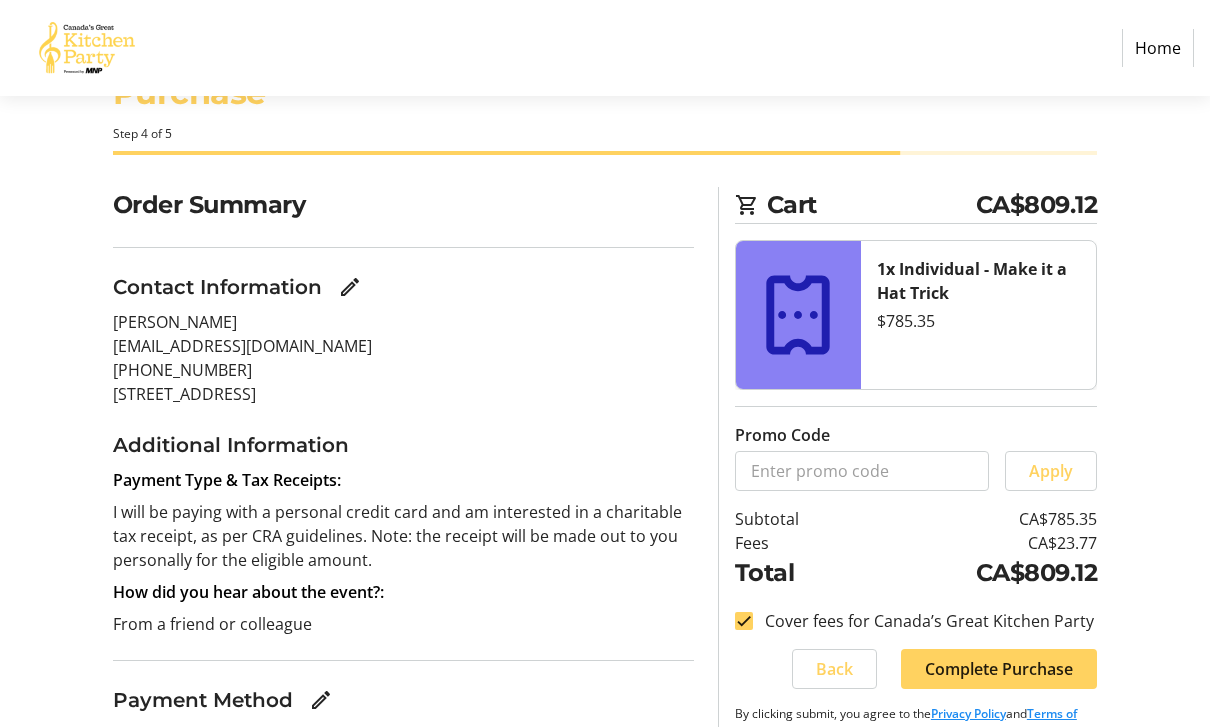 scroll, scrollTop: 135, scrollLeft: 0, axis: vertical 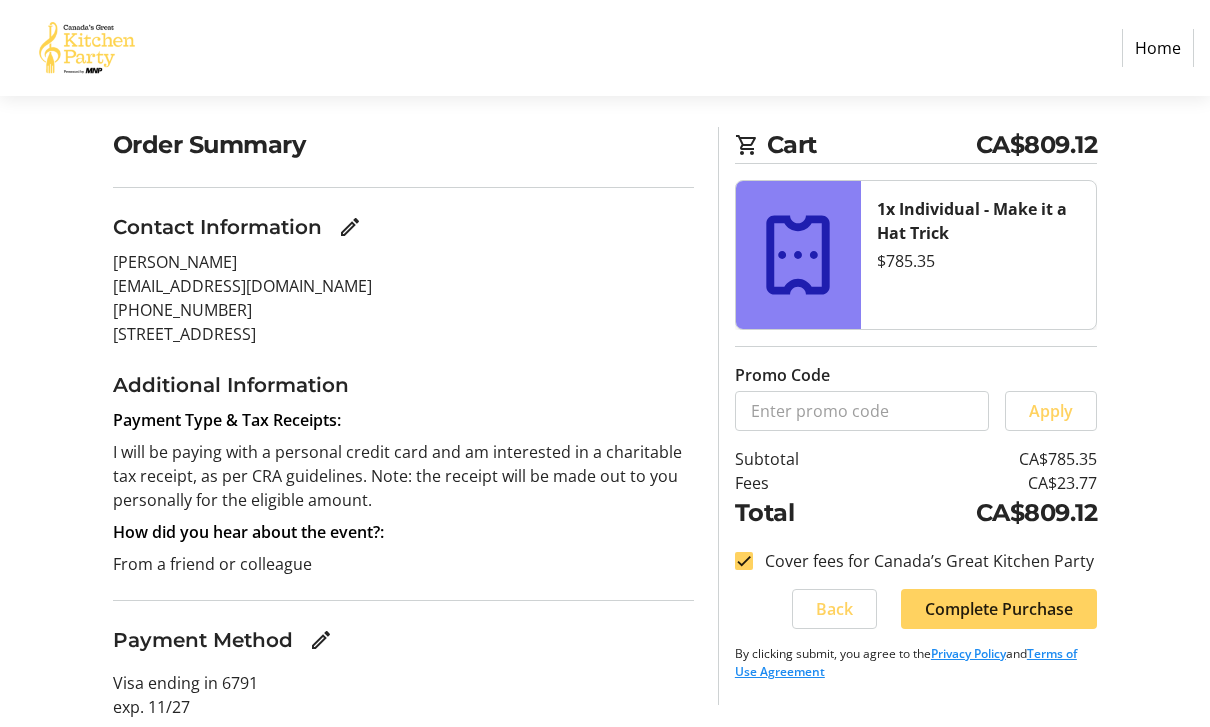 click on "Save my info for faster checkouts" at bounding box center (122, 755) 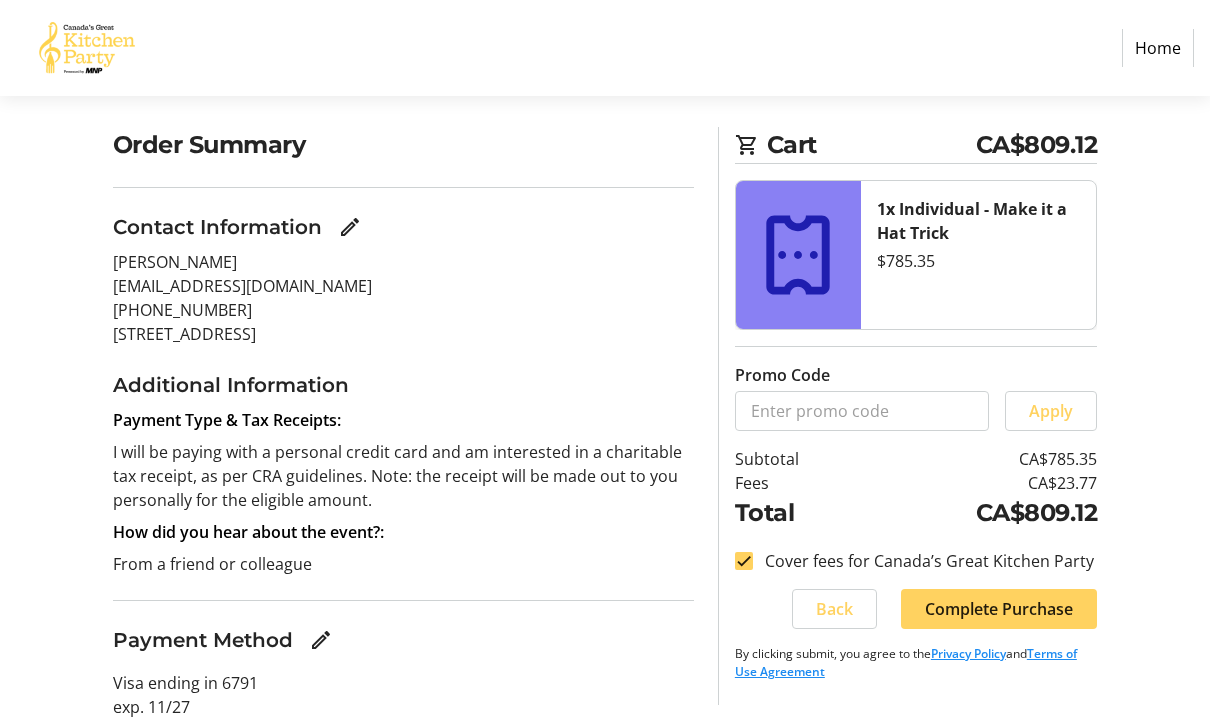 click 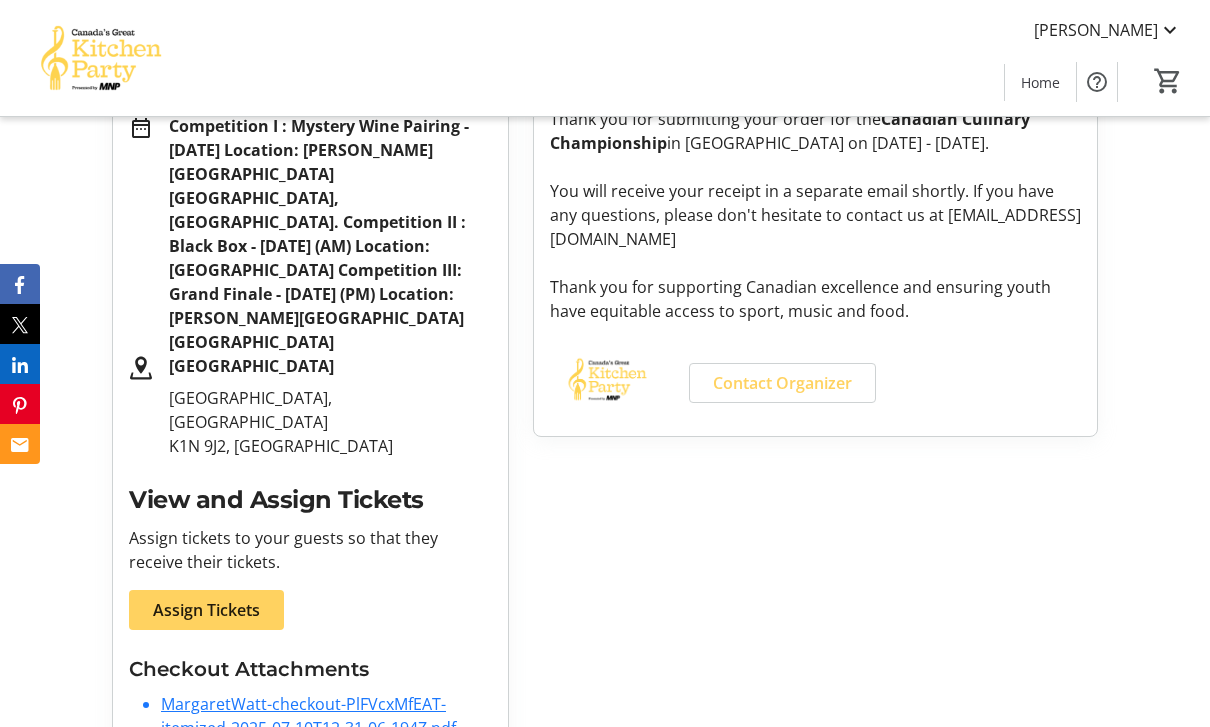 scroll, scrollTop: 428, scrollLeft: 0, axis: vertical 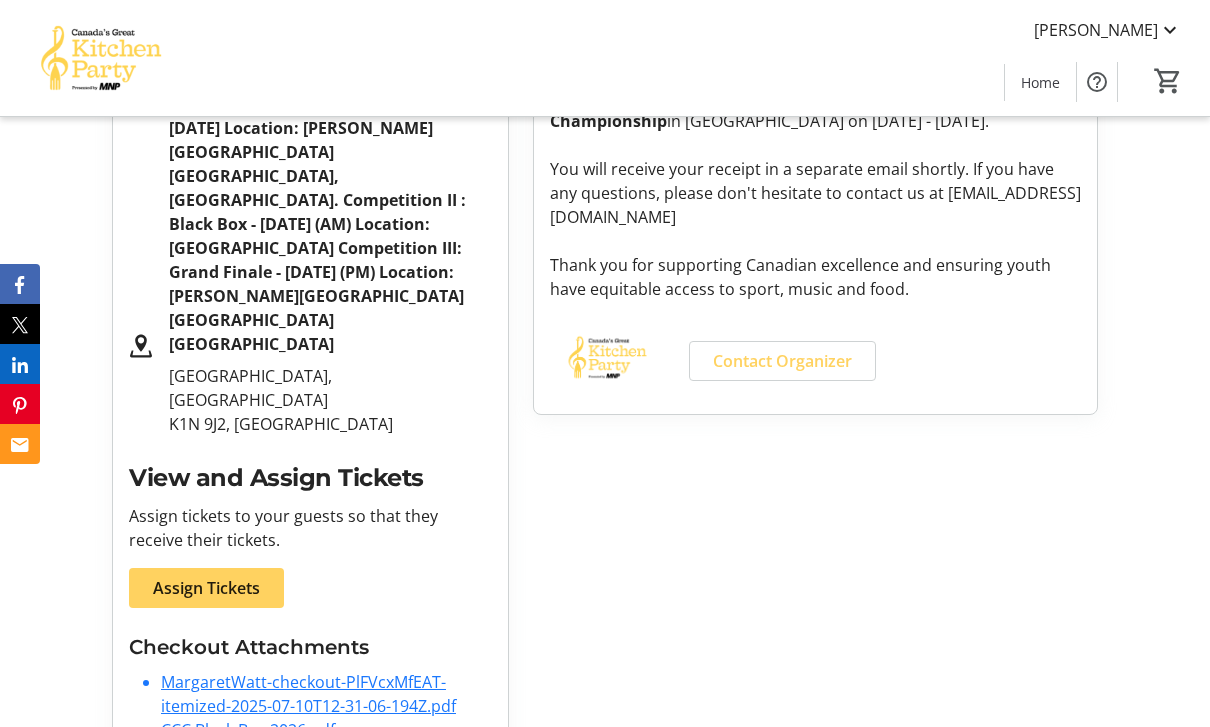 click on "CCC Black Box 2026.pdf" 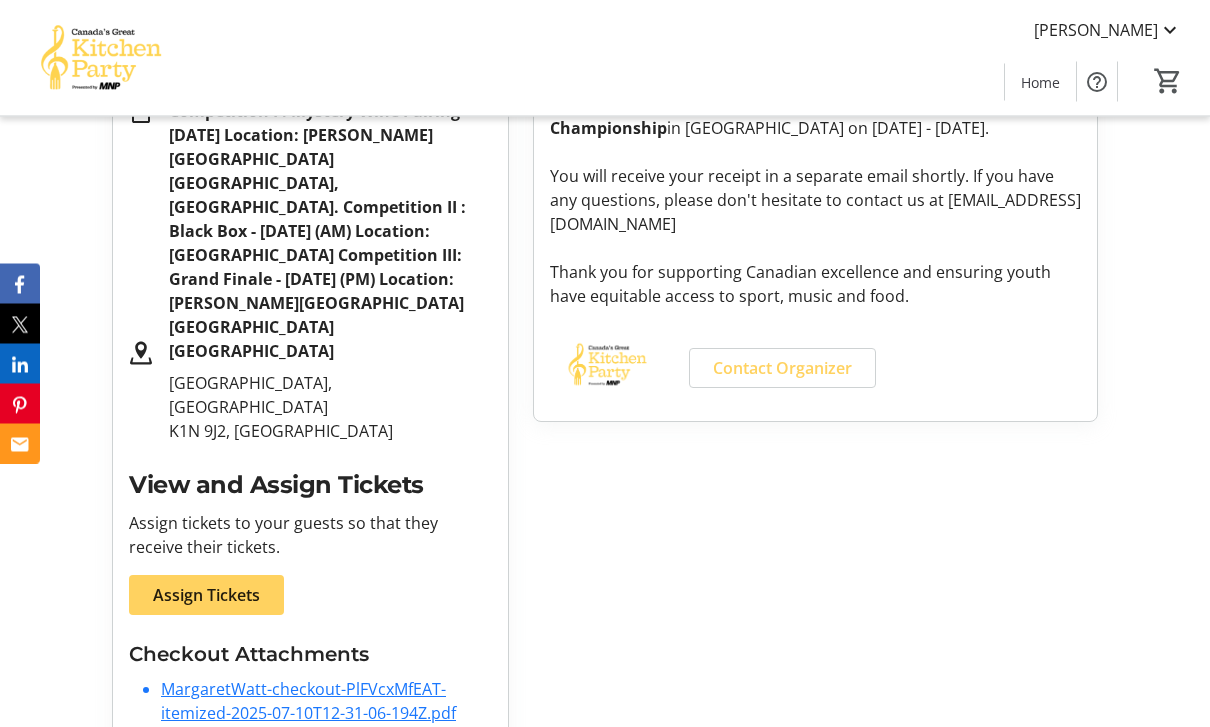 scroll, scrollTop: 428, scrollLeft: 0, axis: vertical 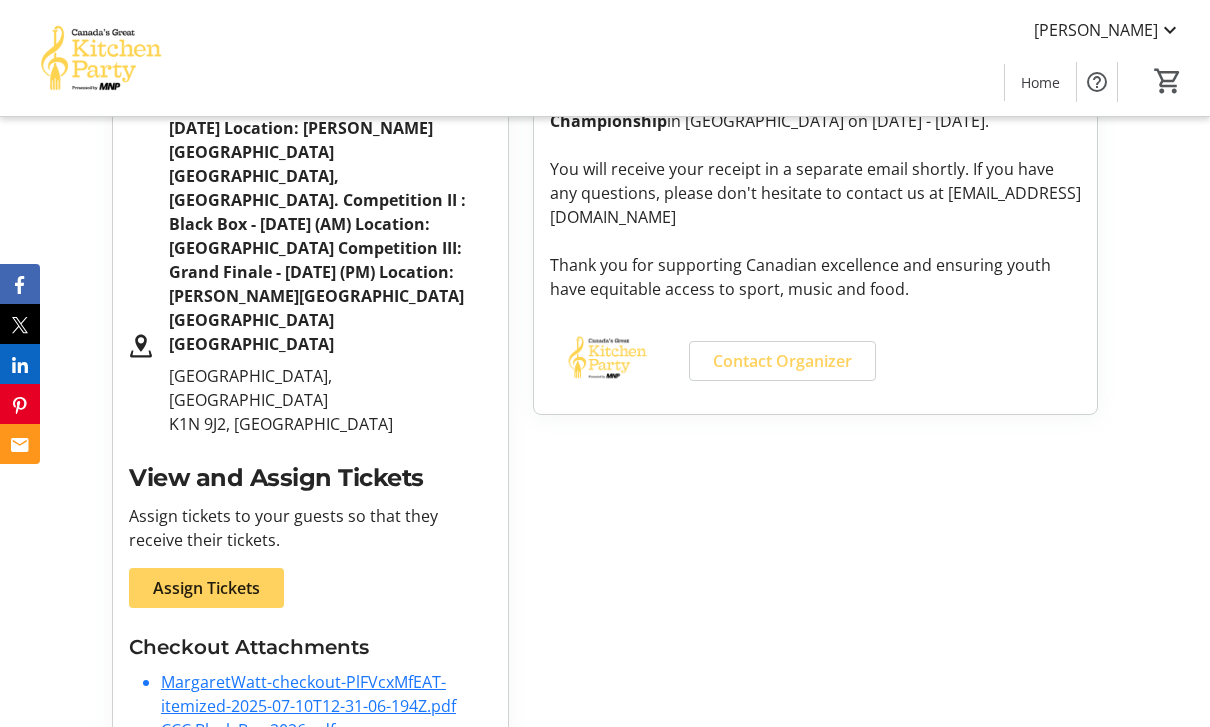 click on "CCC Grand Finale 2026.pdf" 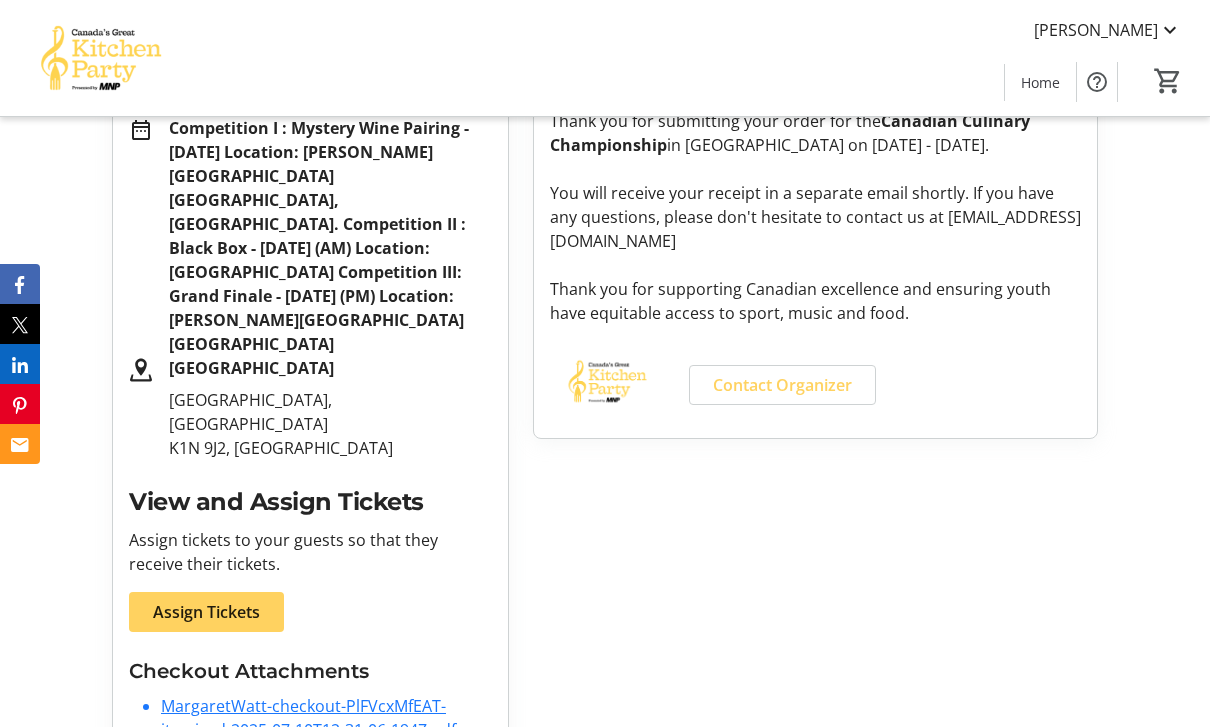 scroll, scrollTop: 428, scrollLeft: 0, axis: vertical 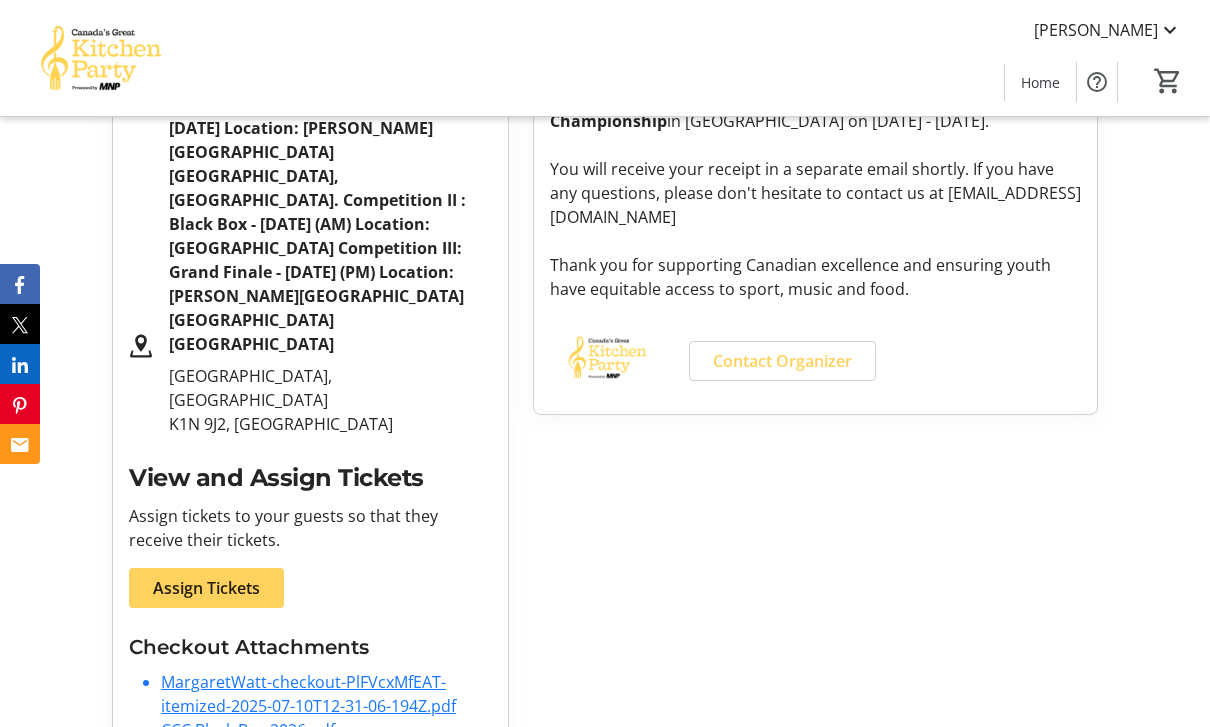 click on "CCC Mystery Wine 2026.pdf" 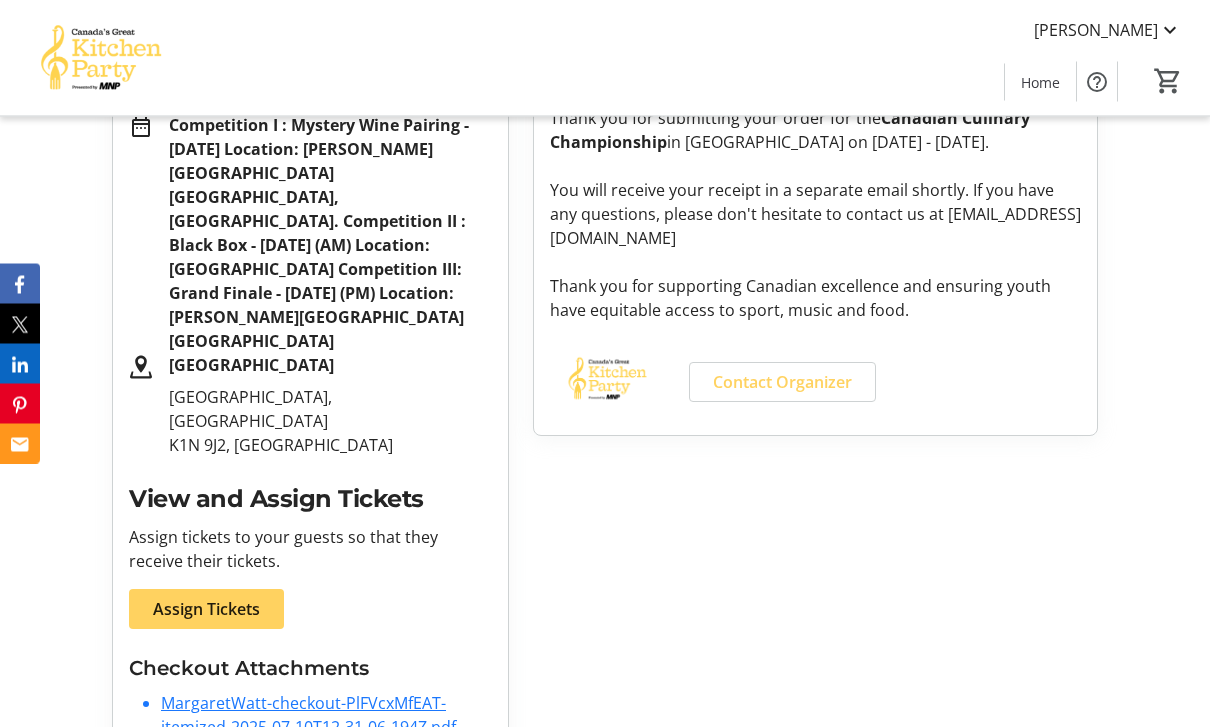 scroll, scrollTop: 428, scrollLeft: 0, axis: vertical 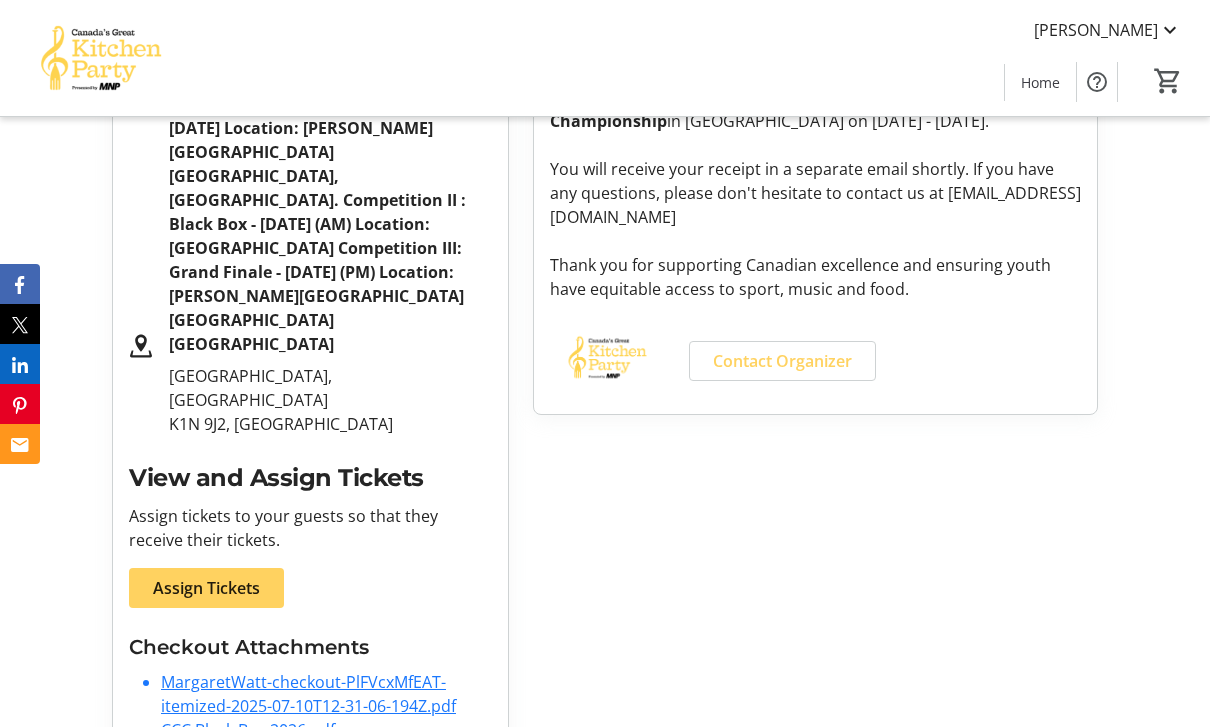click on "CCC Grand Finale 2026.pdf" 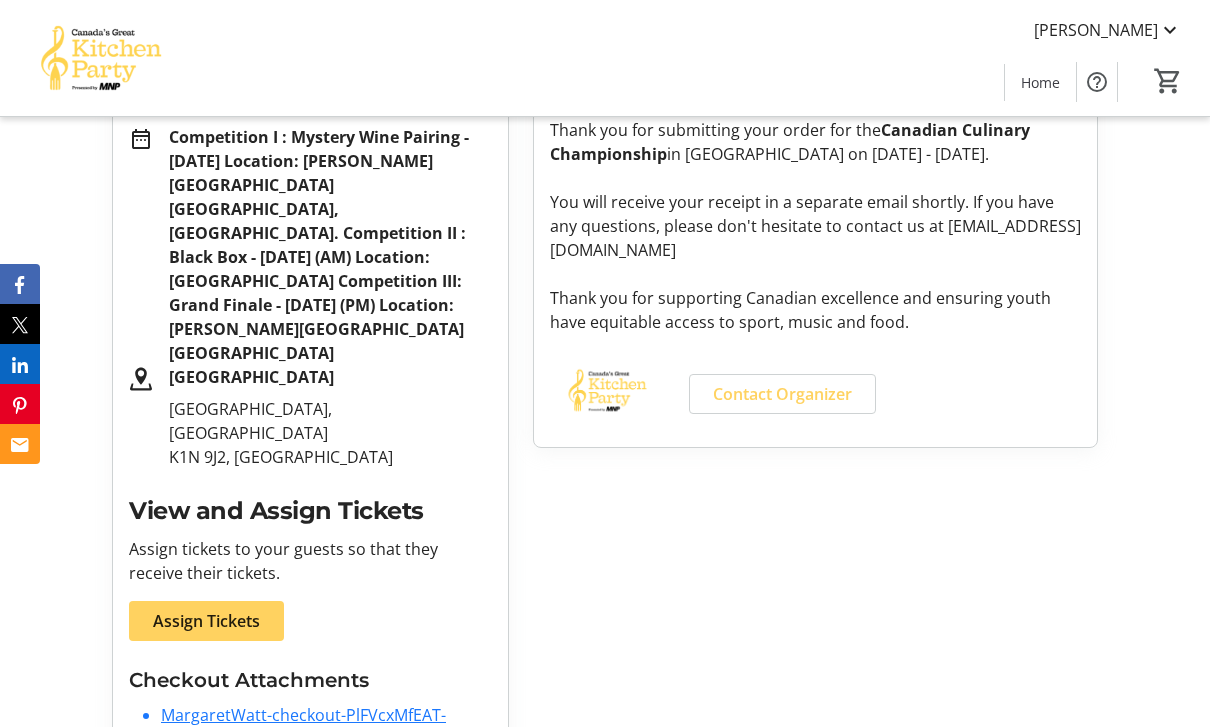 scroll, scrollTop: 428, scrollLeft: 0, axis: vertical 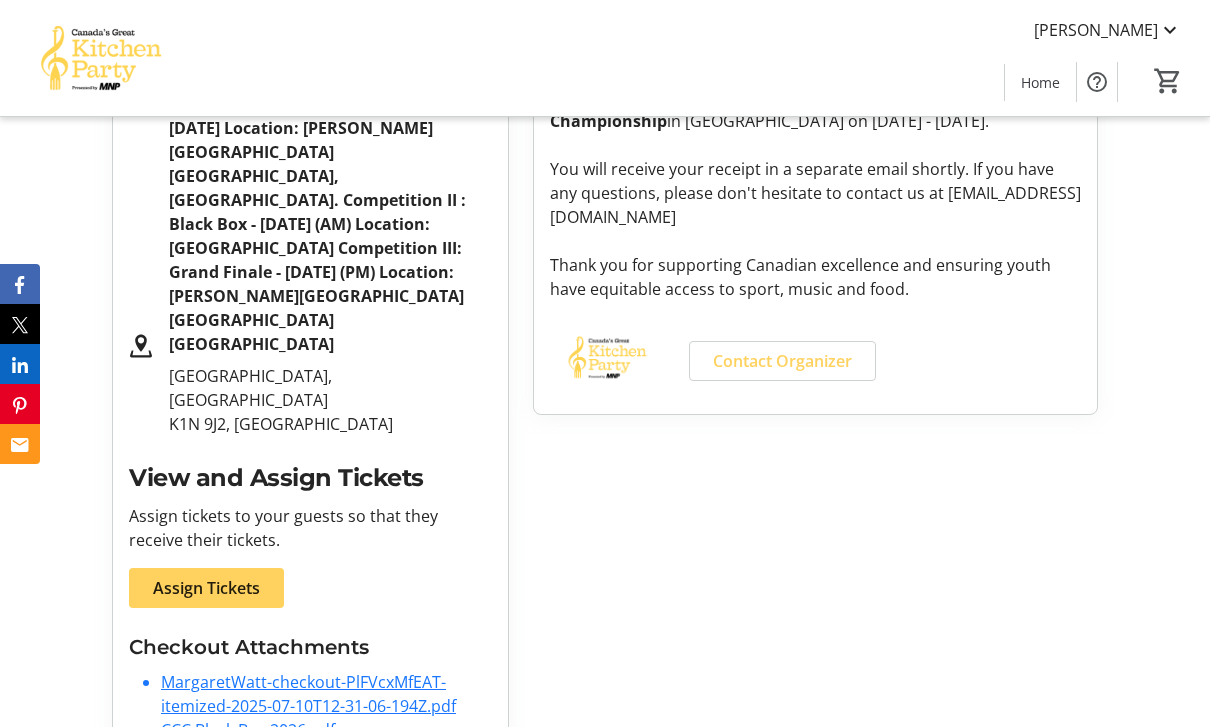 click on "CCC Black Box 2026.pdf" 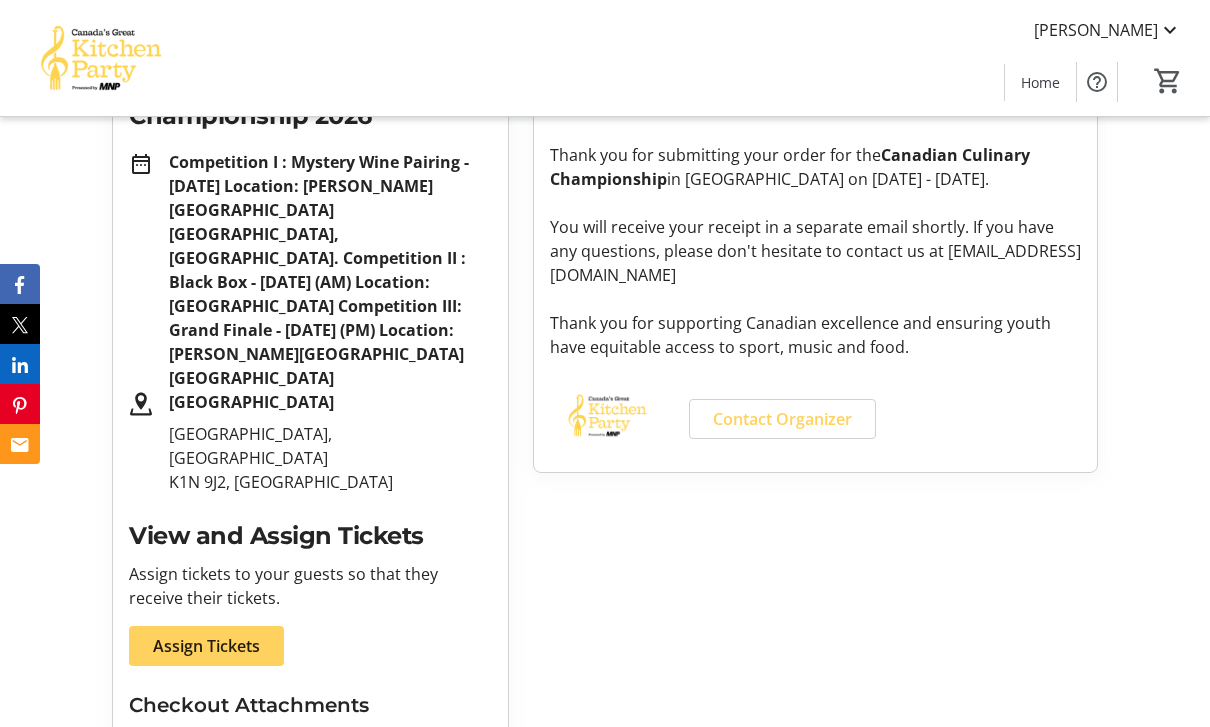 scroll, scrollTop: 428, scrollLeft: 0, axis: vertical 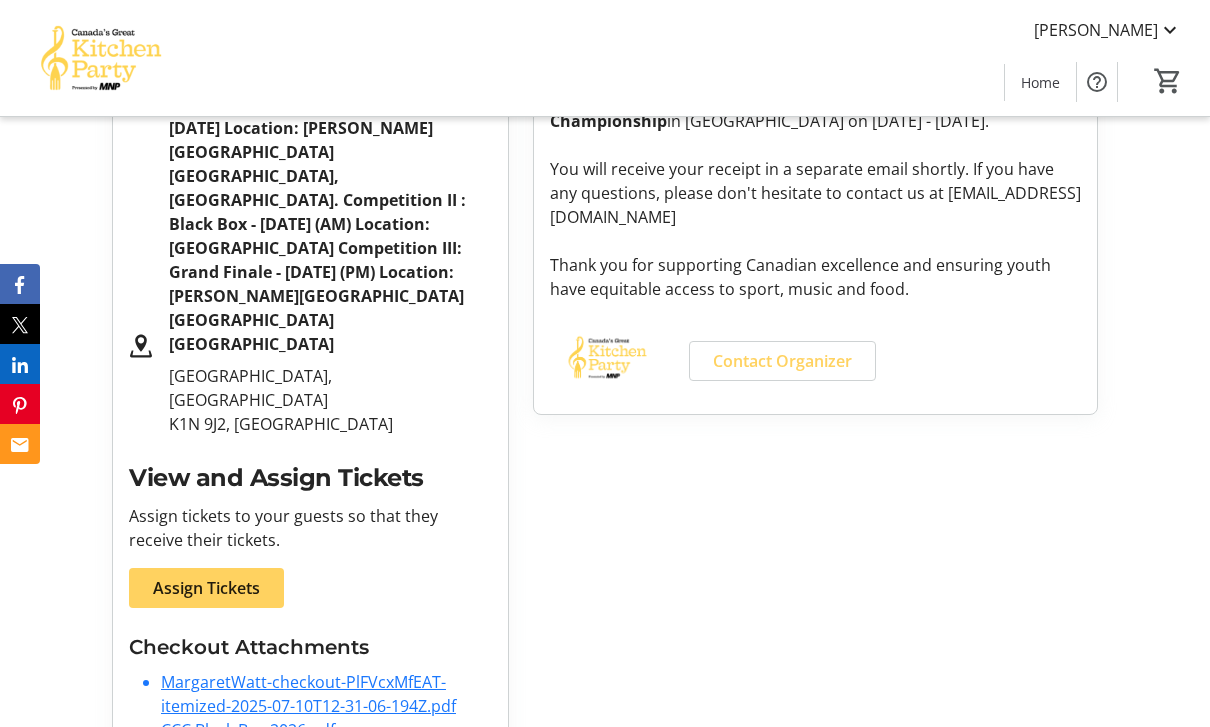 click on "CCC Grand Finale 2026.pdf" 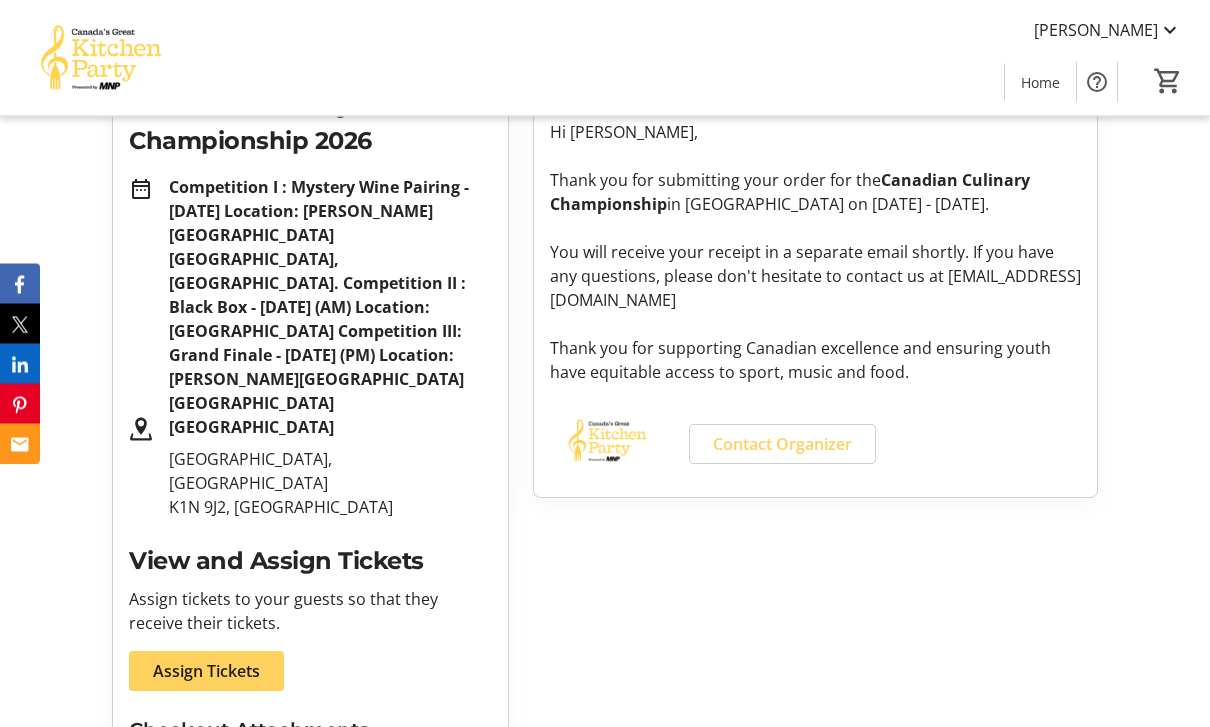 scroll, scrollTop: 428, scrollLeft: 0, axis: vertical 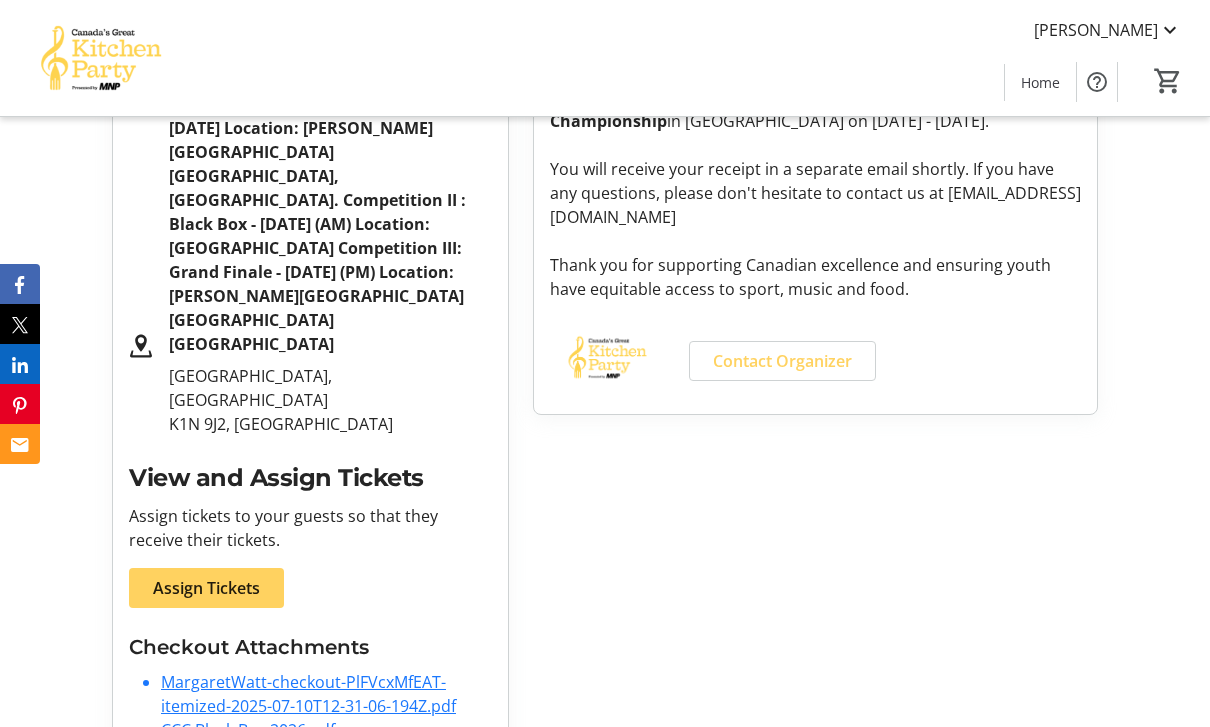 click on "CCC Mystery Wine 2026.pdf" 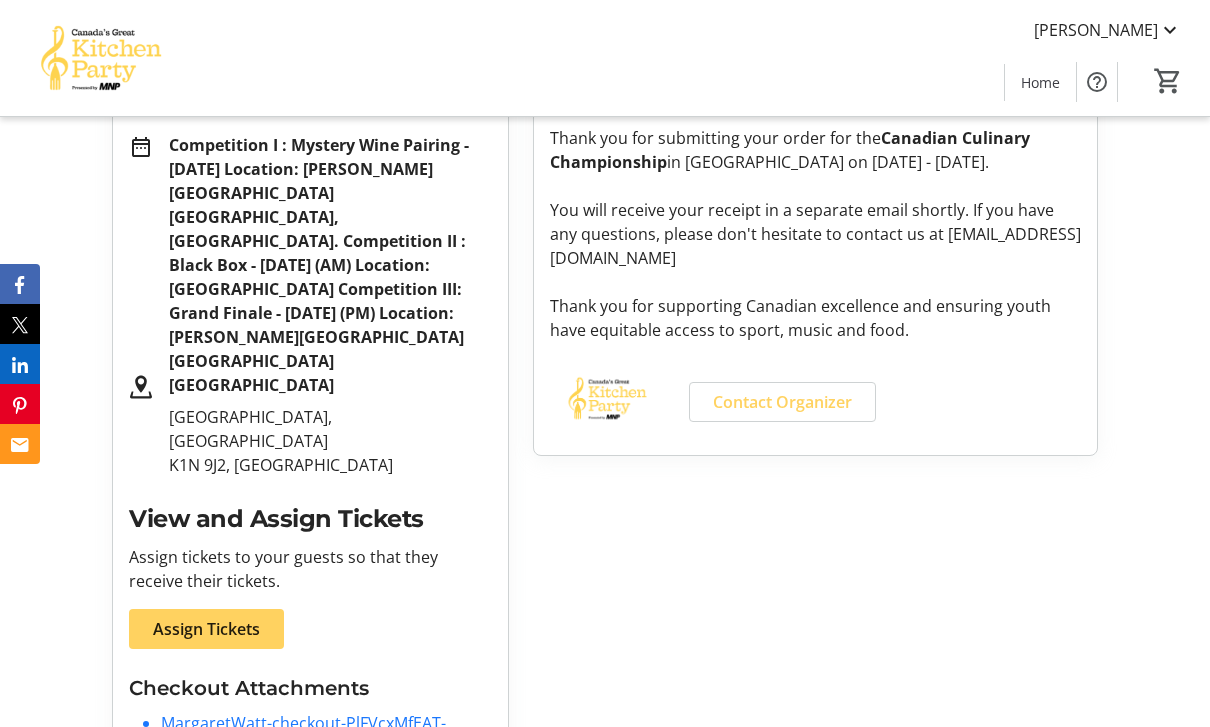 scroll, scrollTop: 428, scrollLeft: 0, axis: vertical 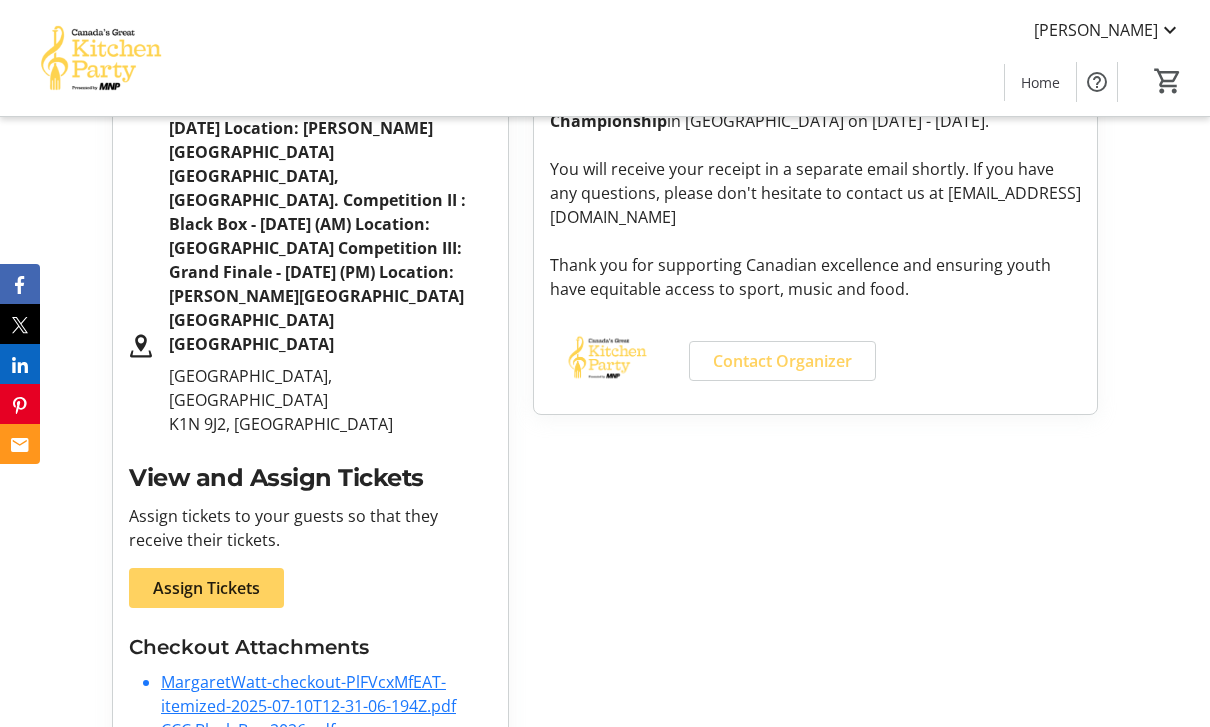 click on "CCC Black Box 2026.pdf" 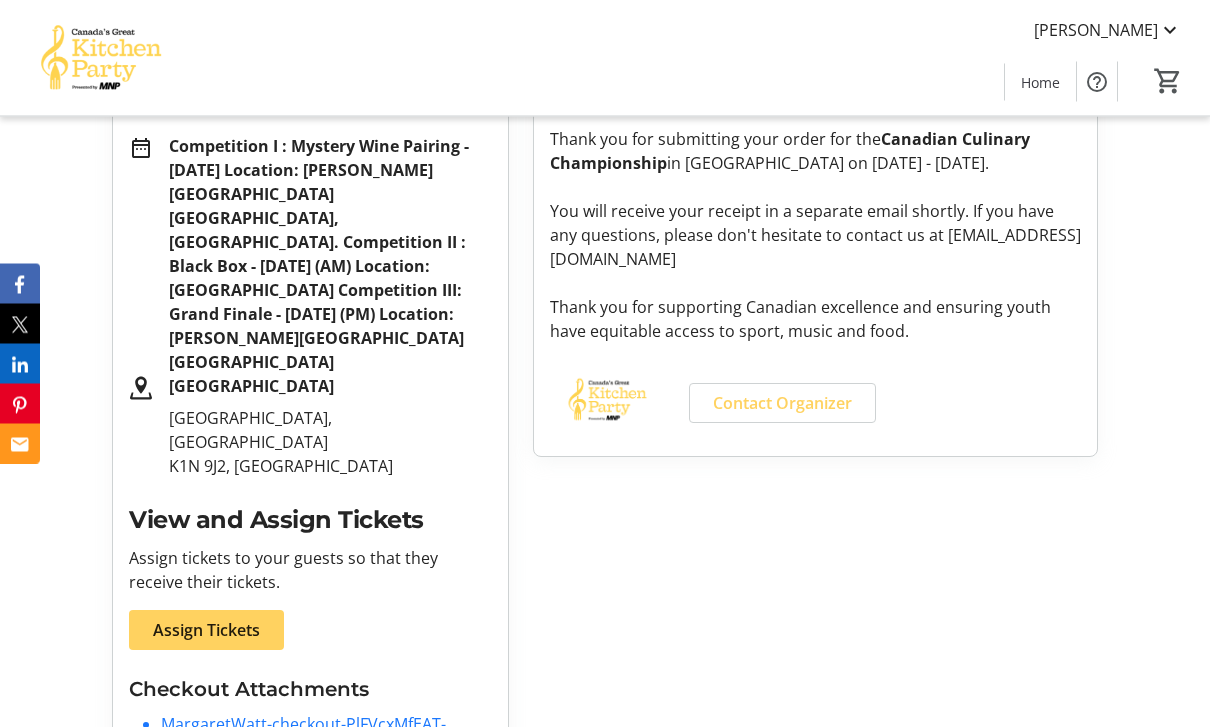 scroll, scrollTop: 428, scrollLeft: 0, axis: vertical 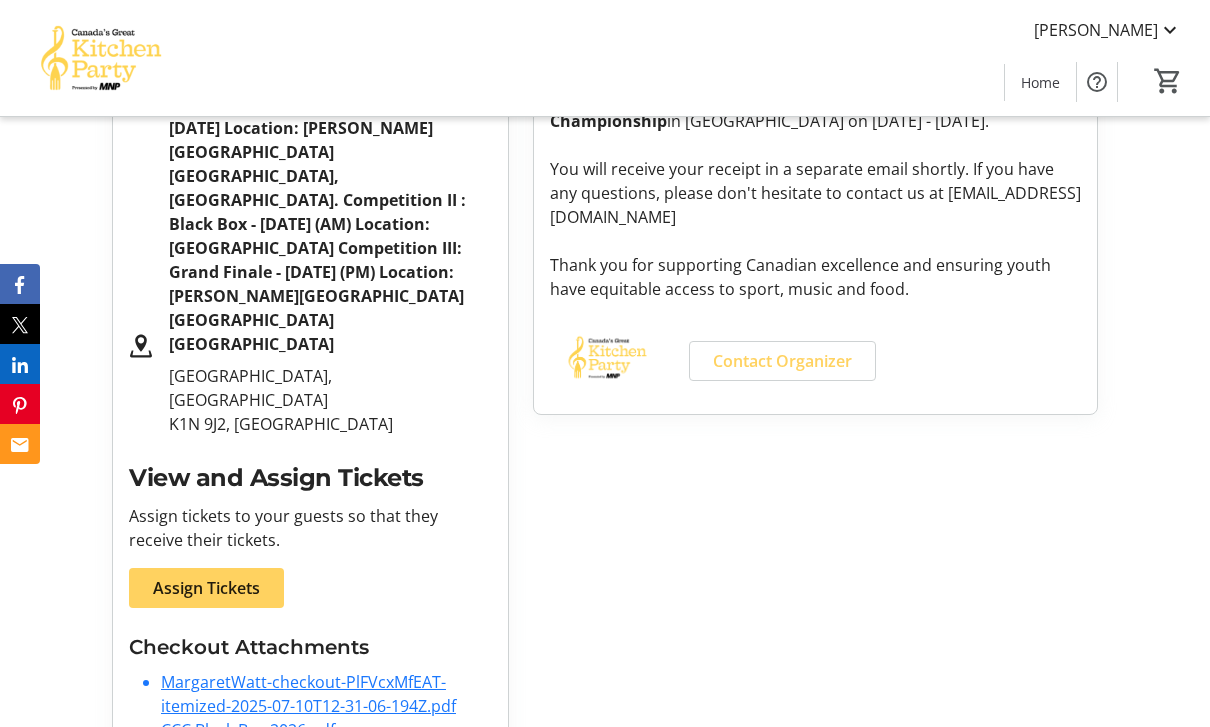 click on "CCC Mystery Wine 2026.pdf" 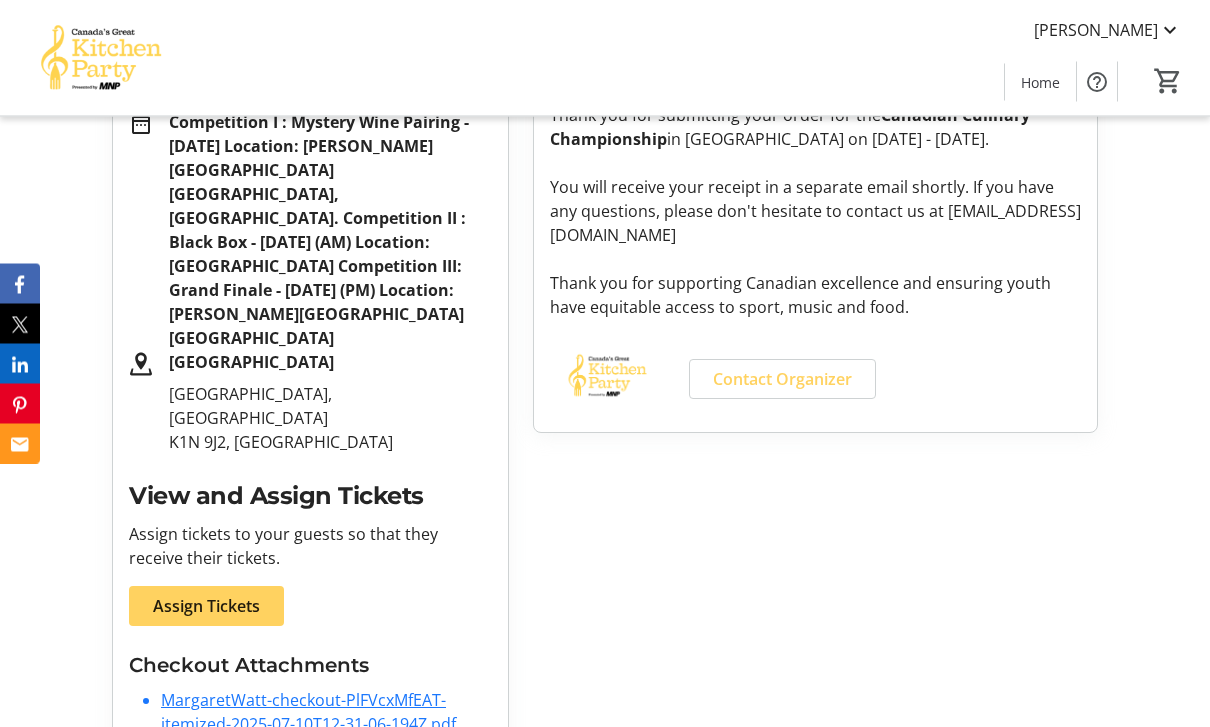 scroll, scrollTop: 428, scrollLeft: 0, axis: vertical 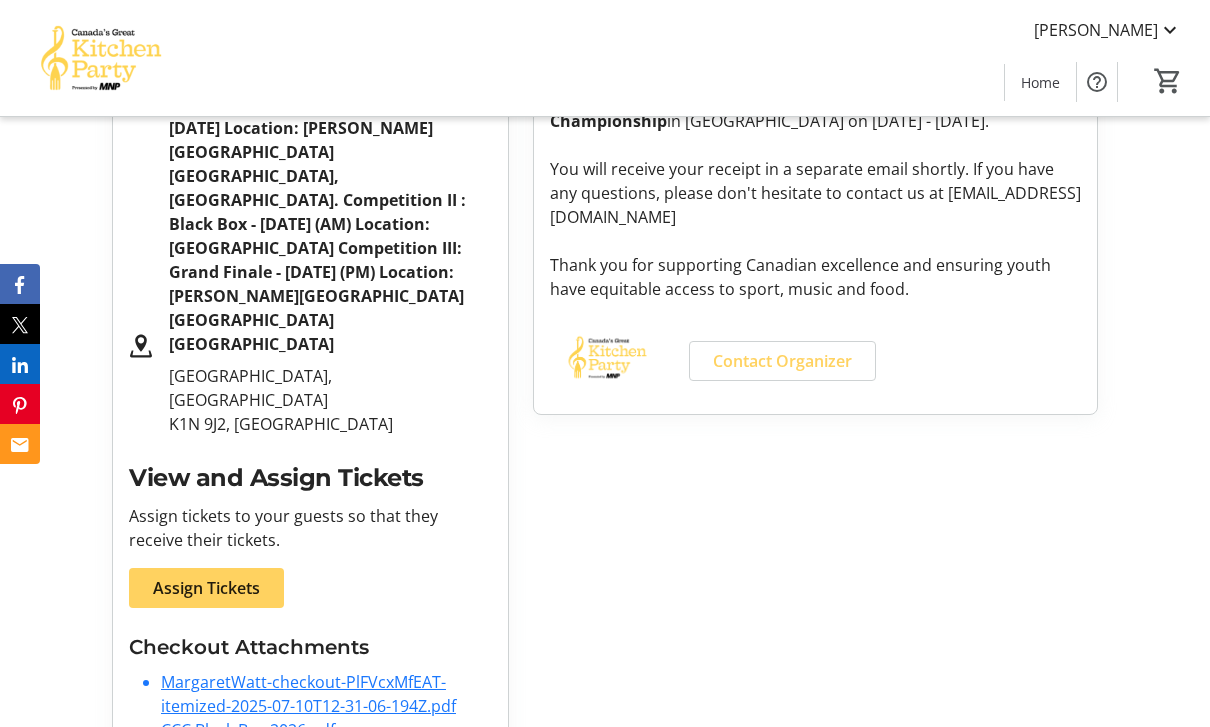 click on "CCC Black Box 2026.pdf" 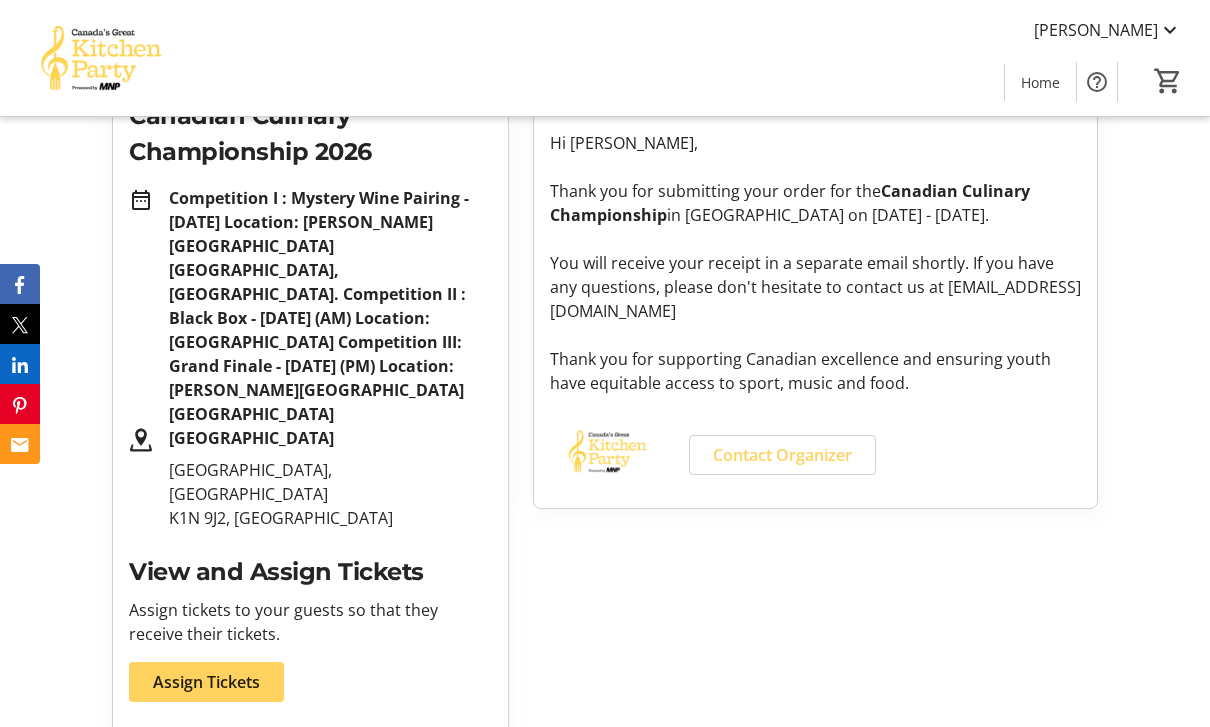 scroll, scrollTop: 428, scrollLeft: 0, axis: vertical 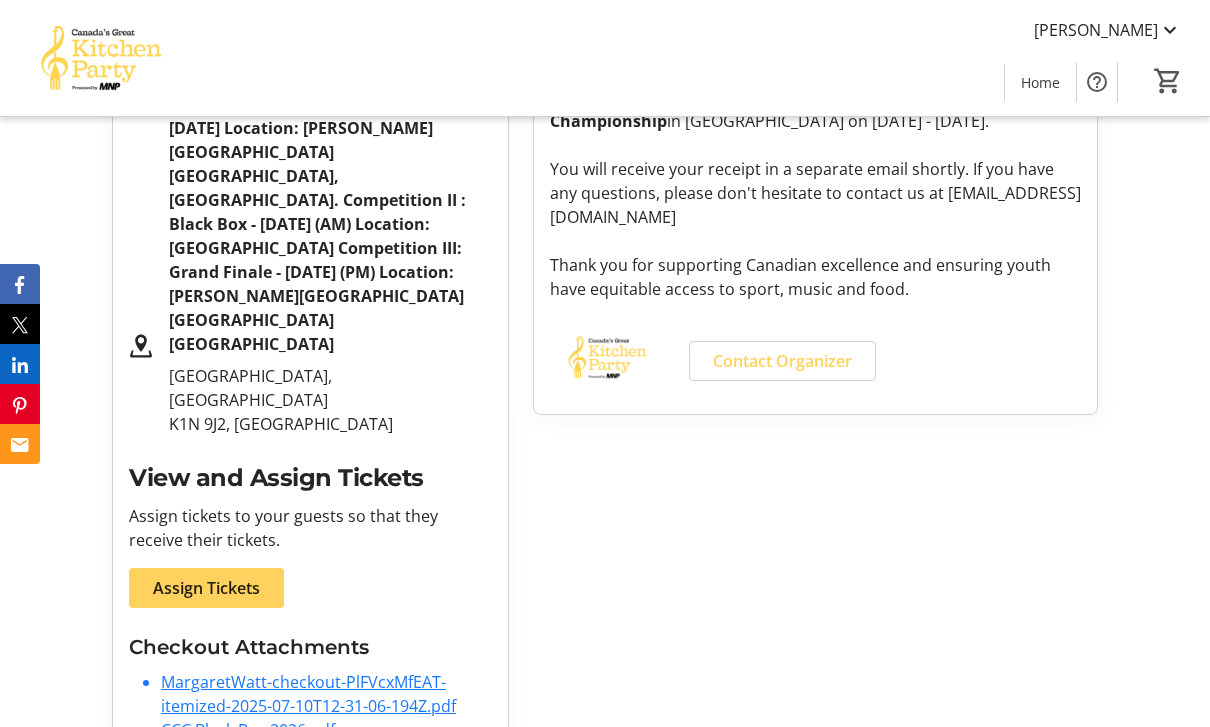 click on "CCC Grand Finale 2026.pdf" 